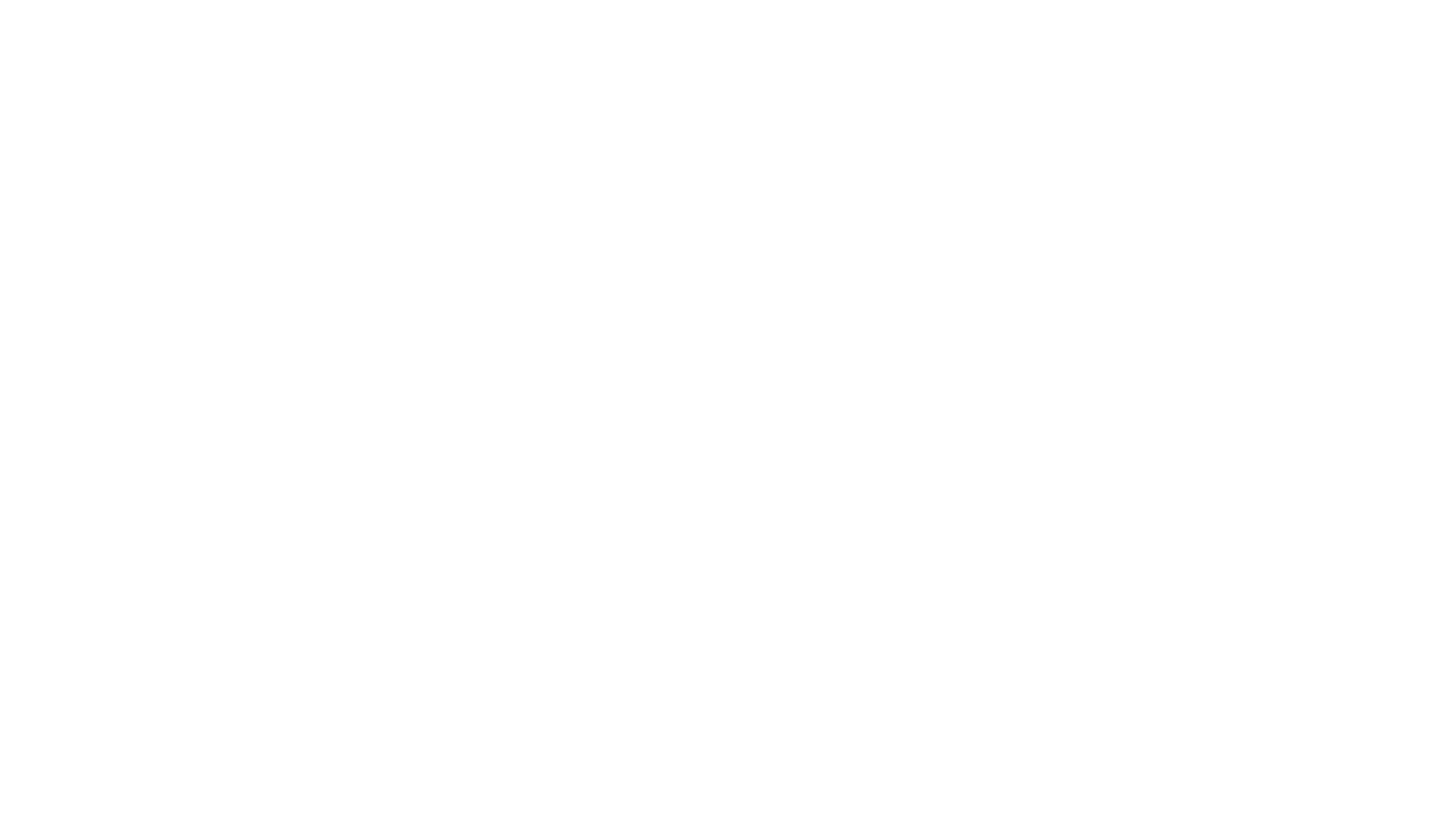 scroll, scrollTop: 0, scrollLeft: 0, axis: both 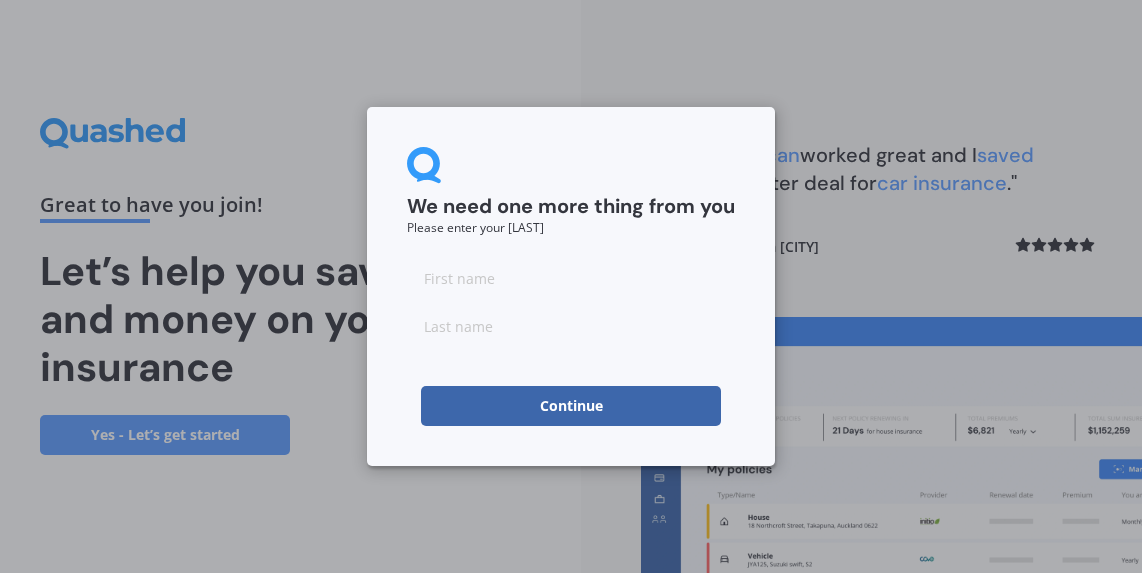 click on "Continue" at bounding box center (571, 406) 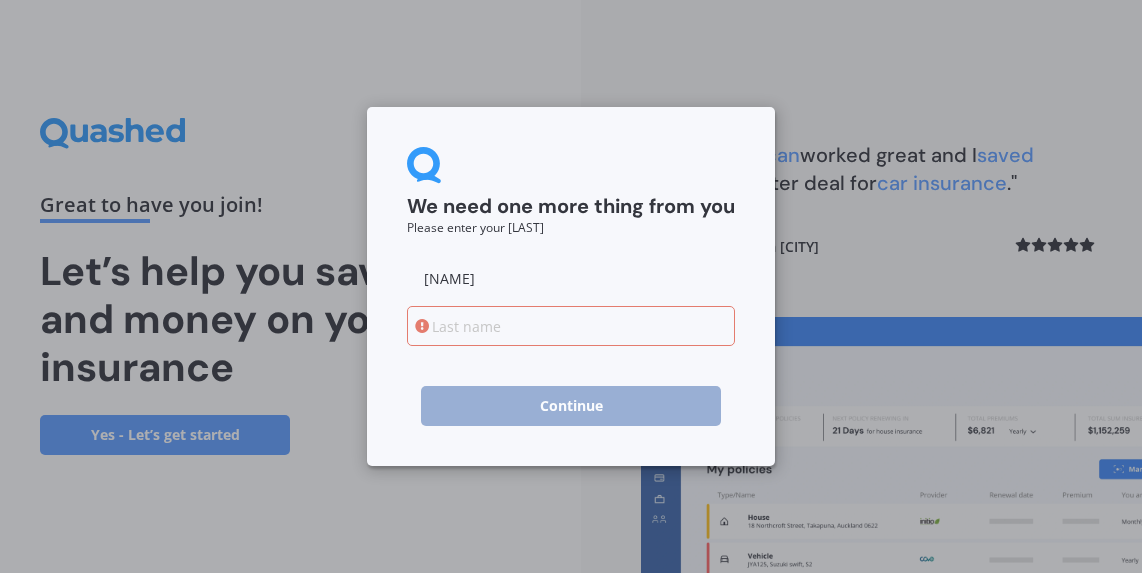 type on "[FIRSTNAME]" 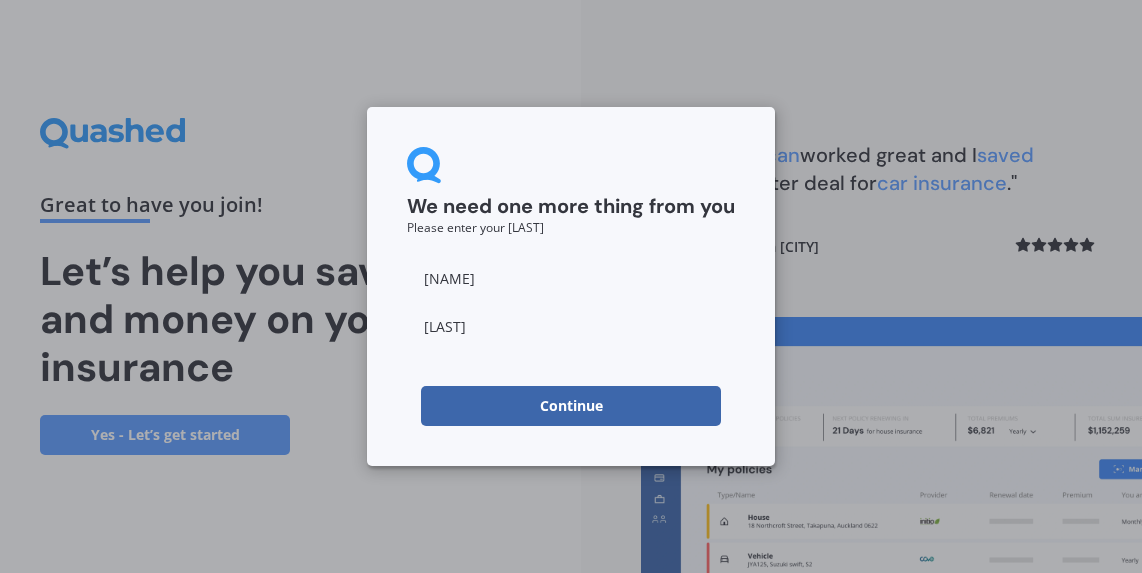 click on "Continue" at bounding box center (571, 406) 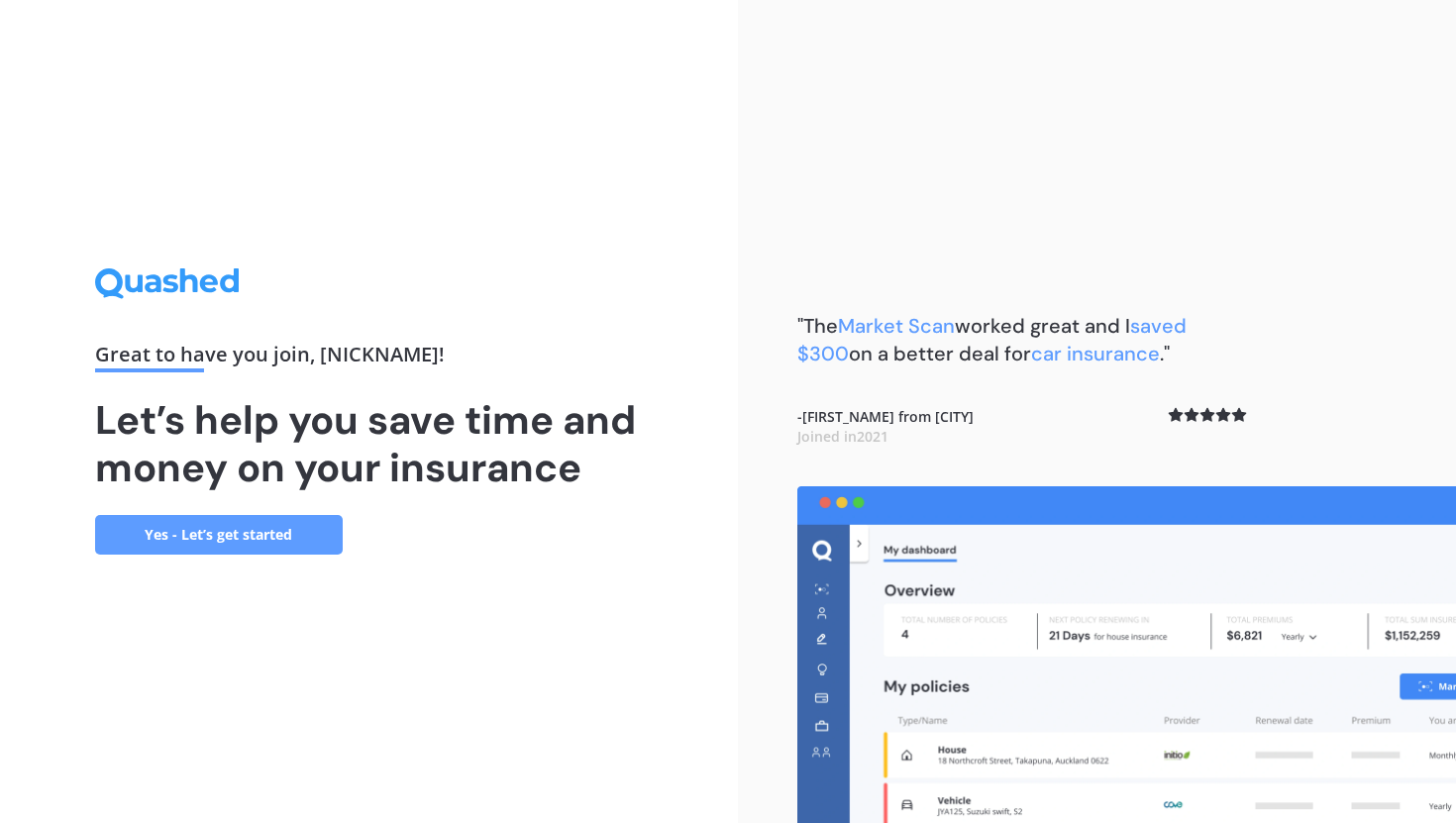 click on "Yes - Let’s get started" at bounding box center (219, 535) 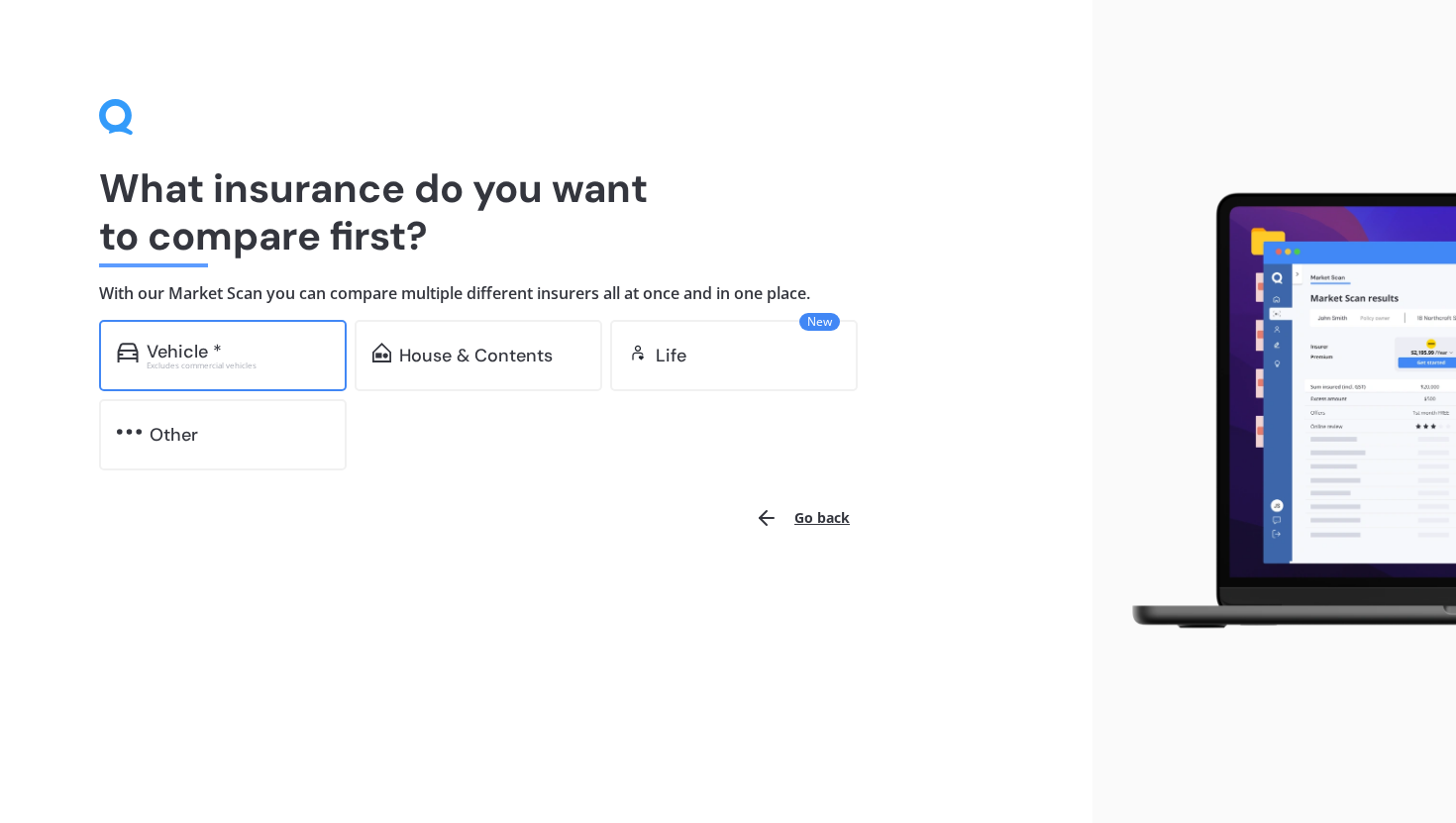 click on "Vehicle *" at bounding box center (184, 352) 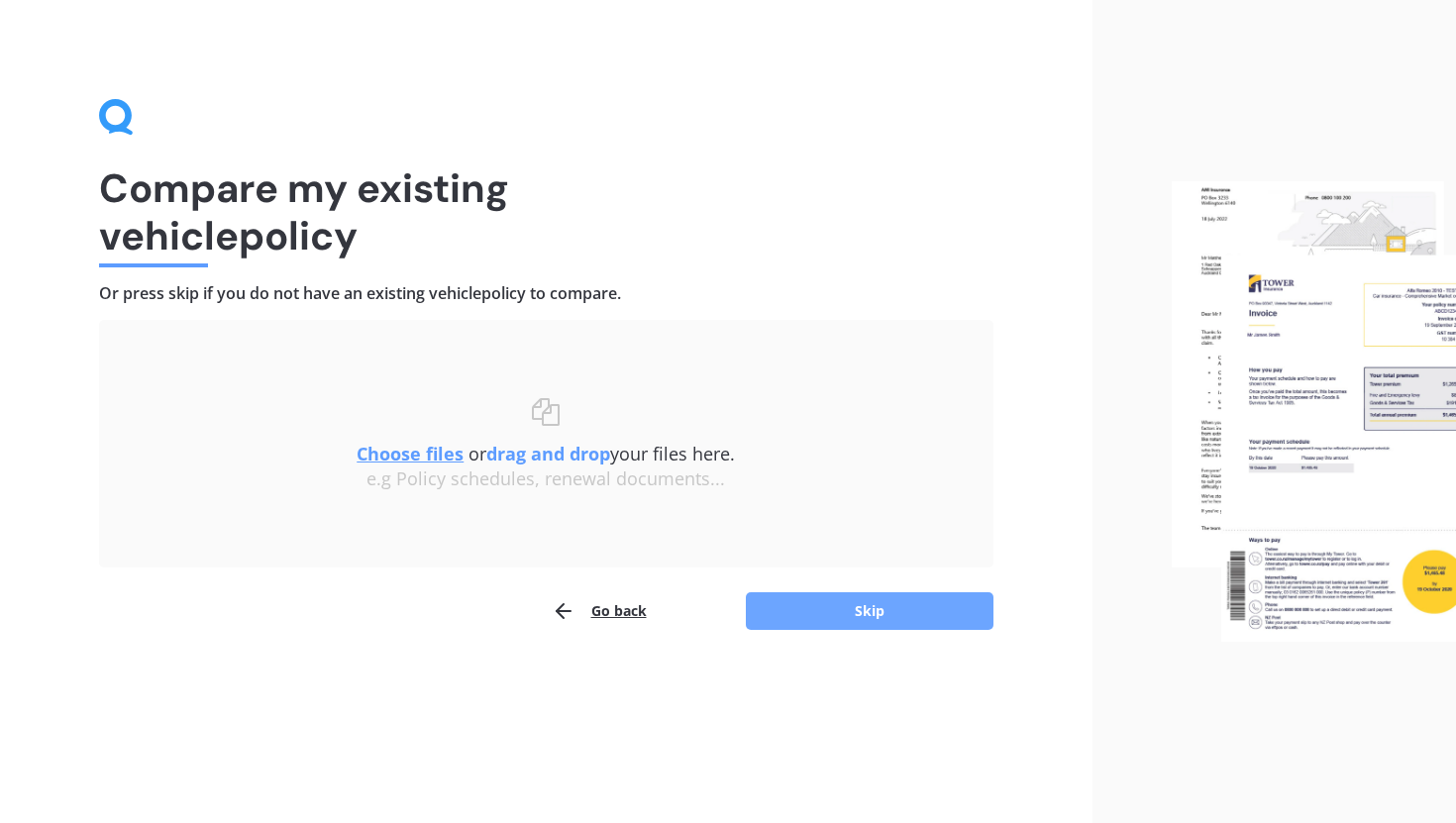 click on "Skip" at bounding box center (870, 611) 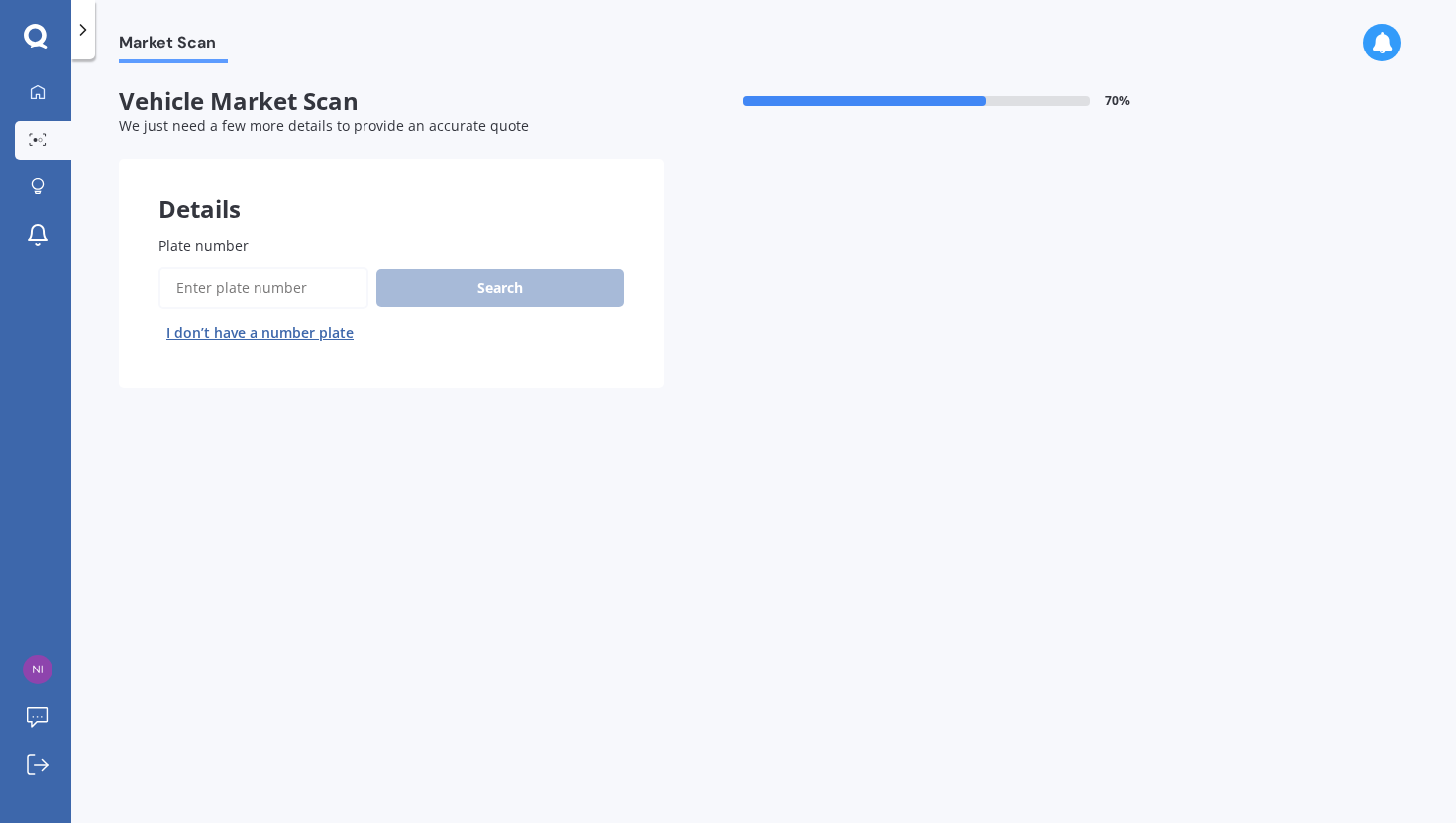 click on "[PLATE_NUMBER]" at bounding box center [263, 288] 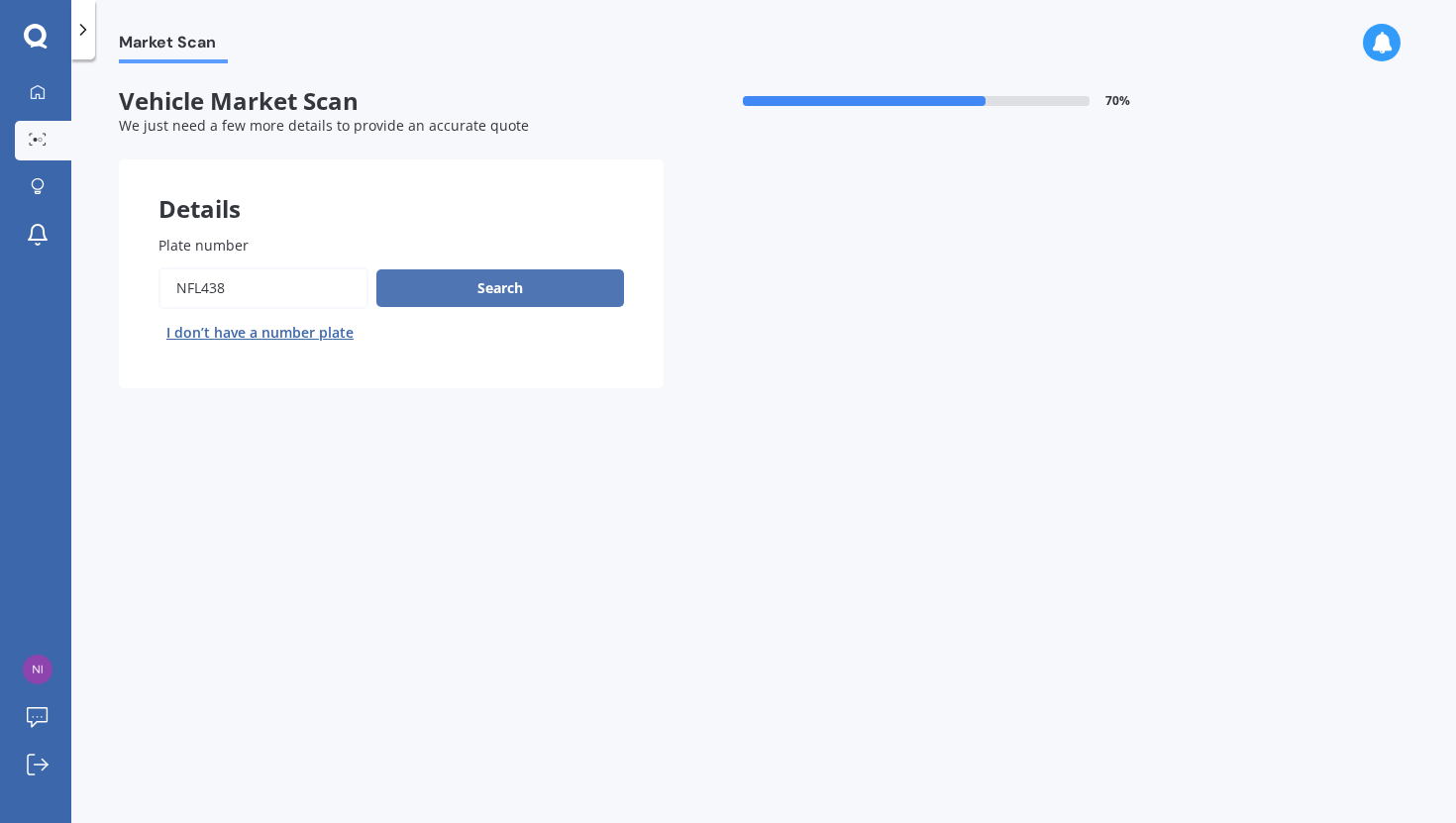 type on "nfl438" 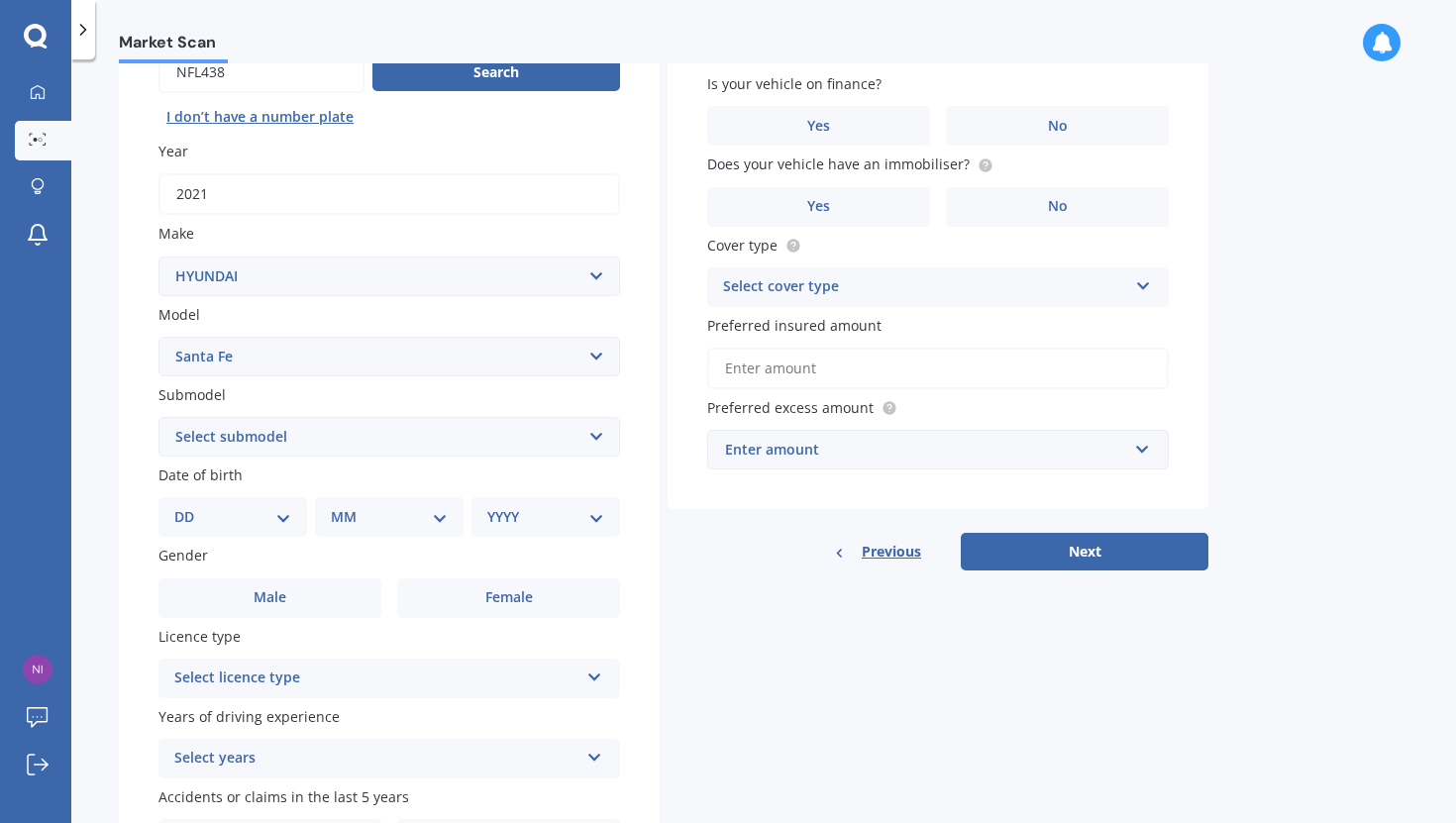 scroll, scrollTop: 348, scrollLeft: 0, axis: vertical 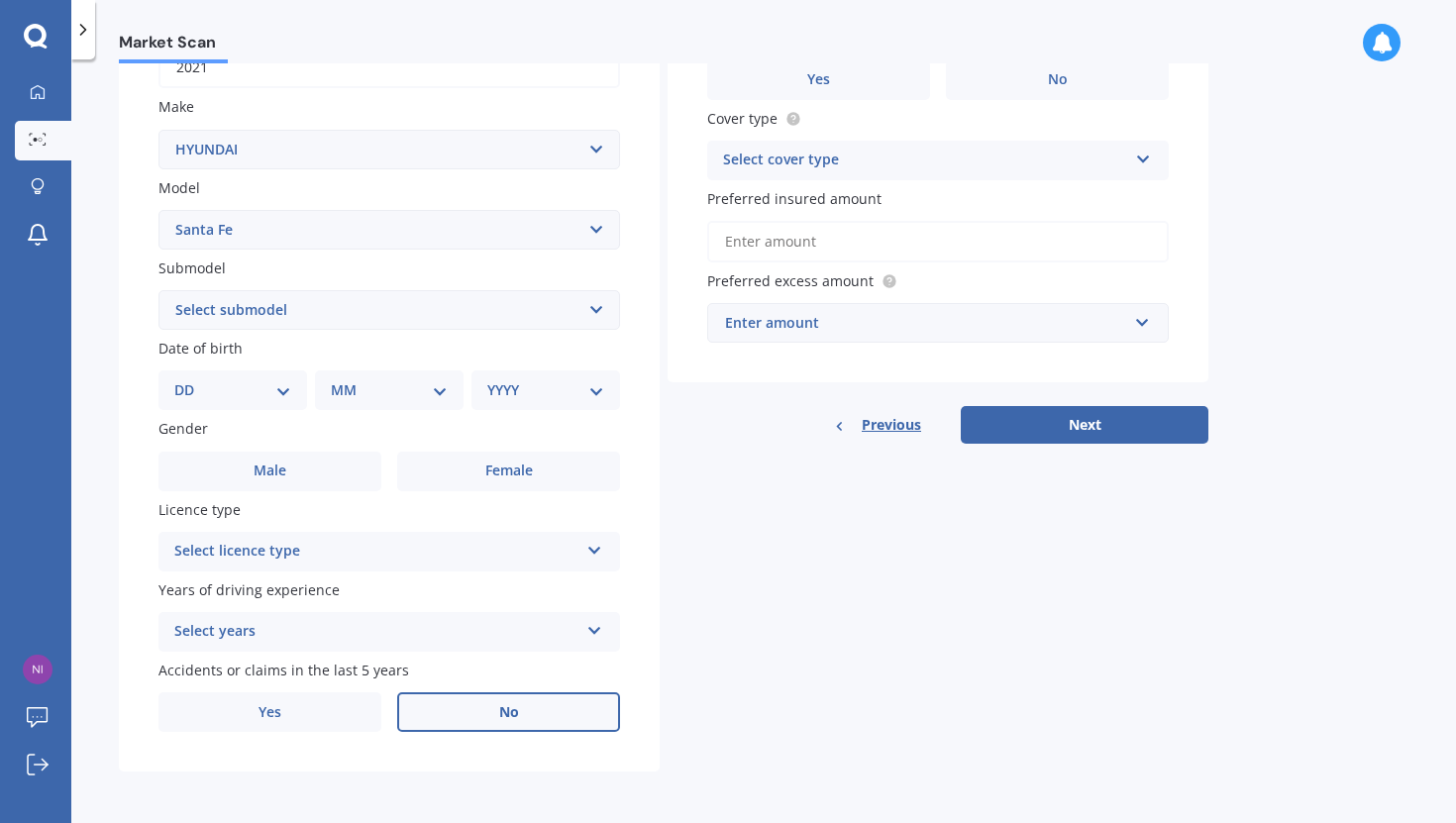 click on "No" at bounding box center [269, 470] 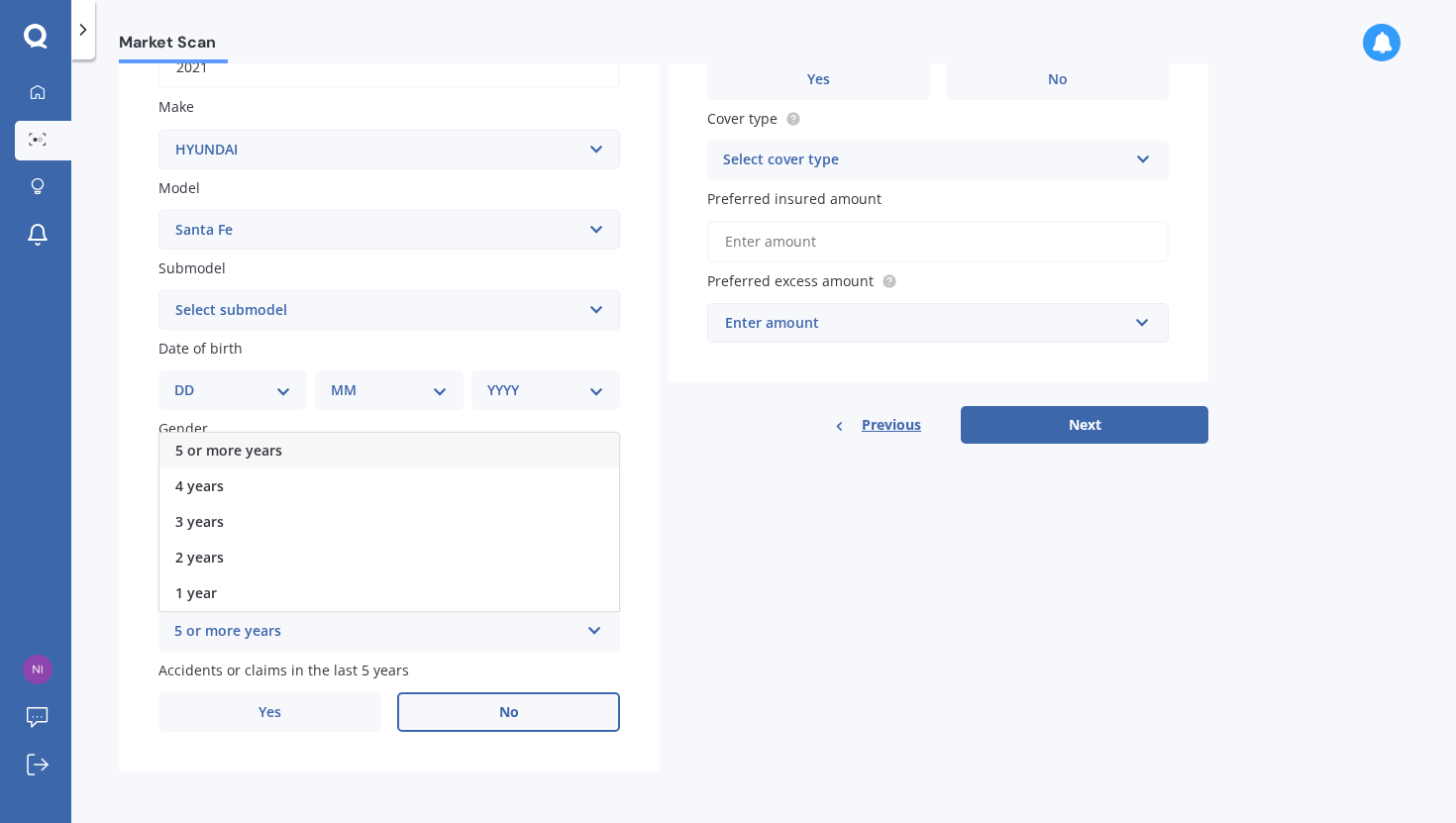 click on "• •• •••• •••••" at bounding box center (389, 451) 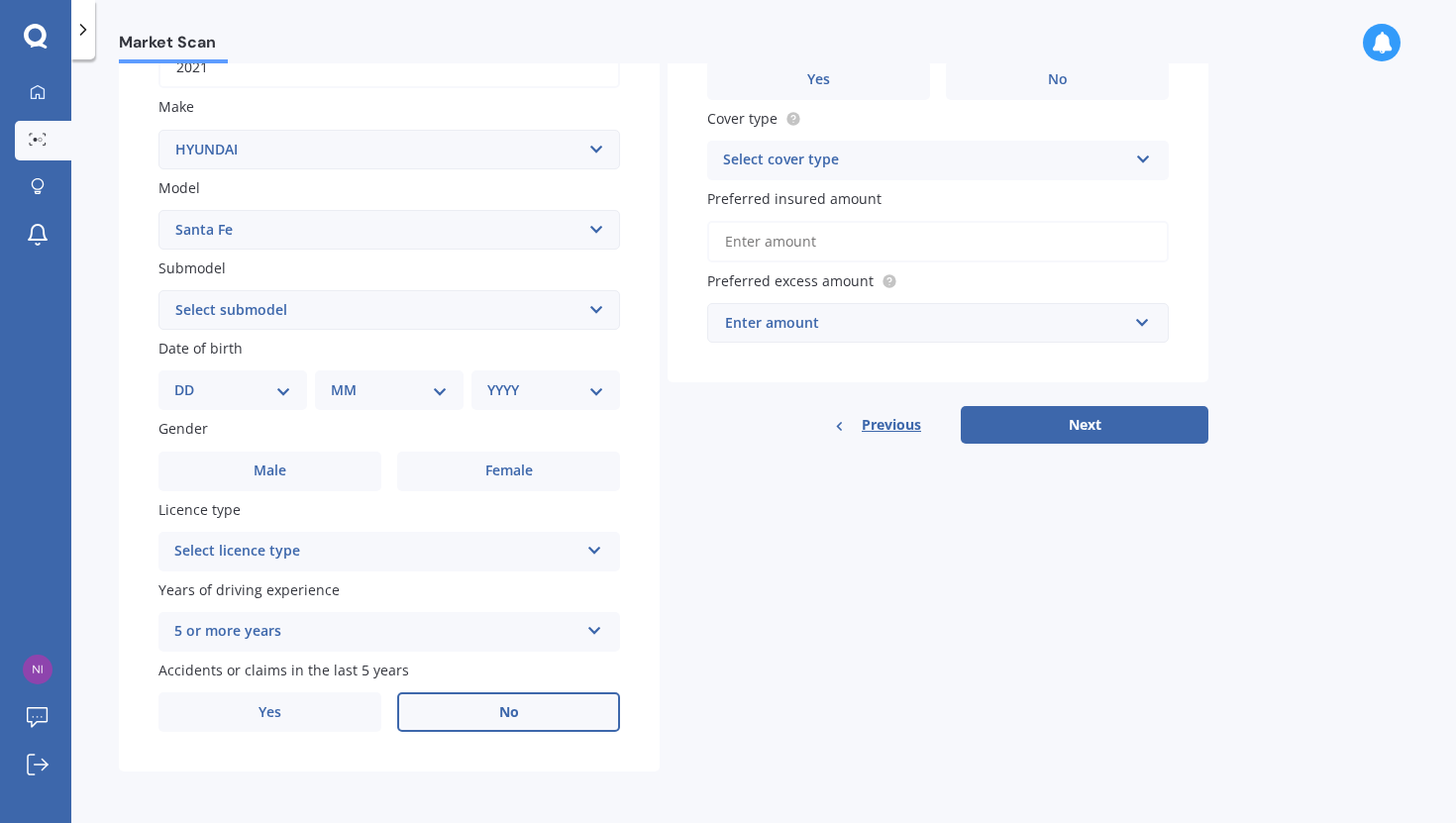 click on "•••••• ••••••• ••••" at bounding box center (376, 552) 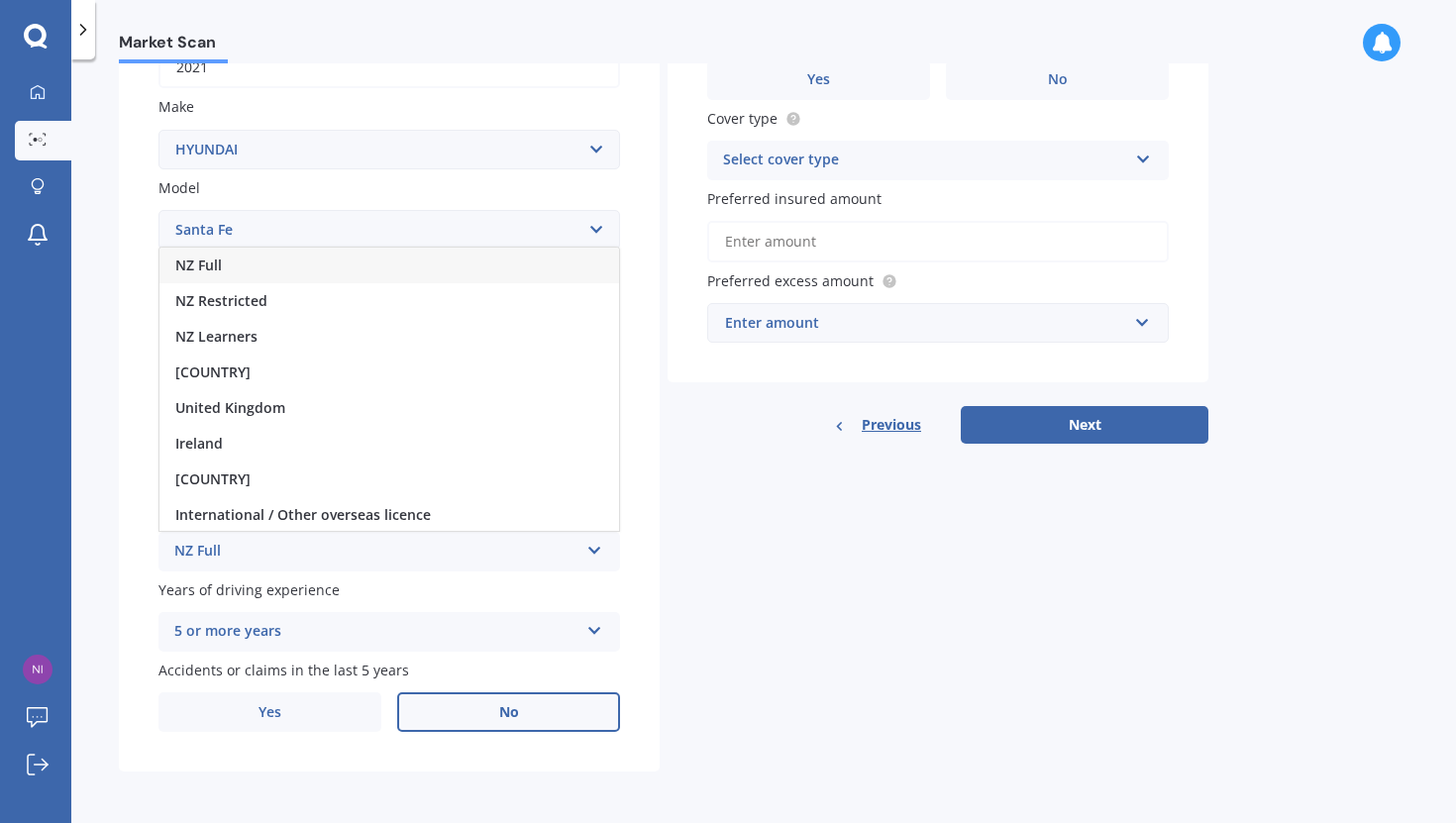 click on "NZ Full" at bounding box center [389, 265] 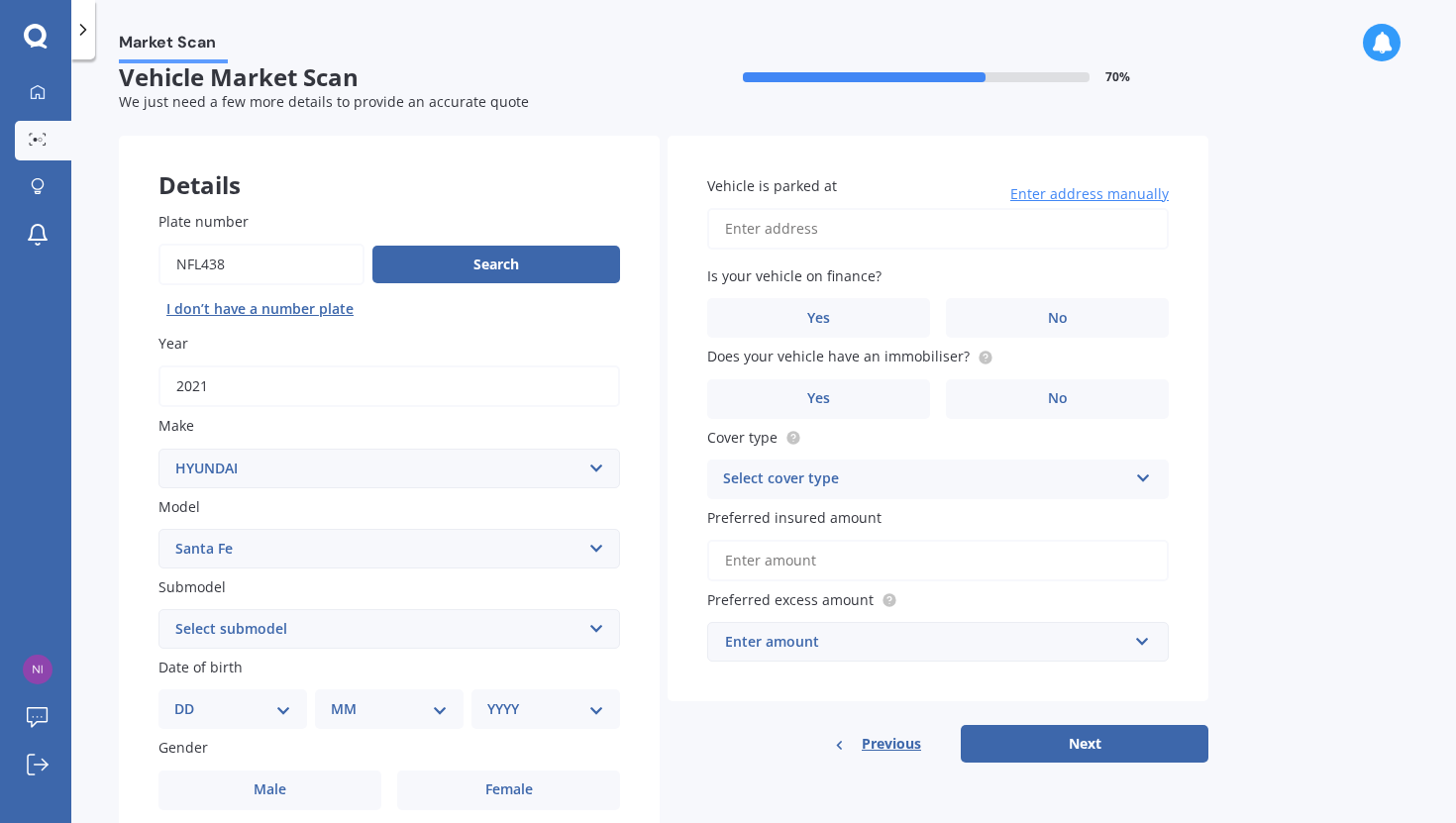 scroll, scrollTop: 18, scrollLeft: 0, axis: vertical 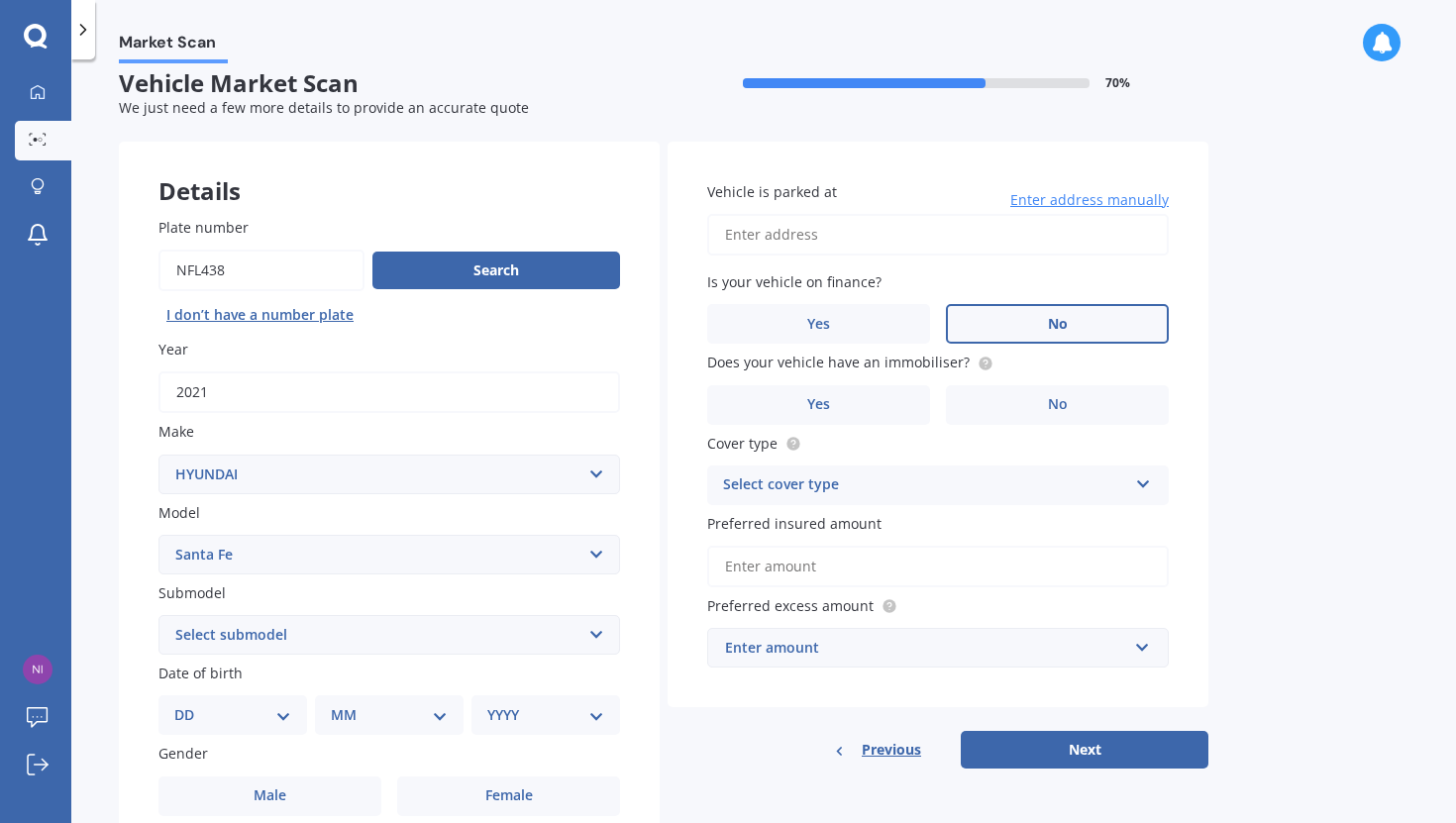 click on "No" at bounding box center (508, 796) 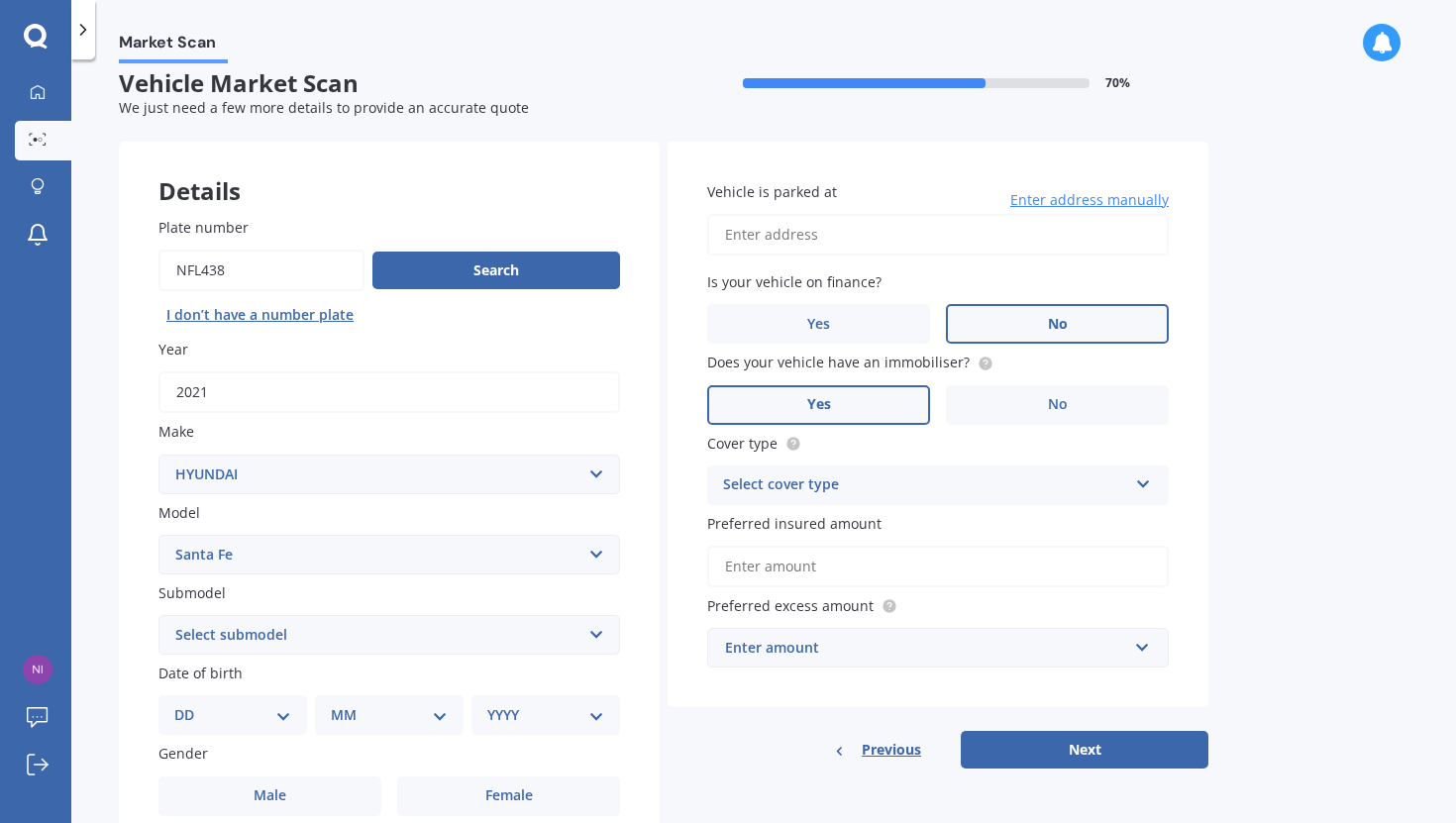 click on "Yes" at bounding box center (269, 796) 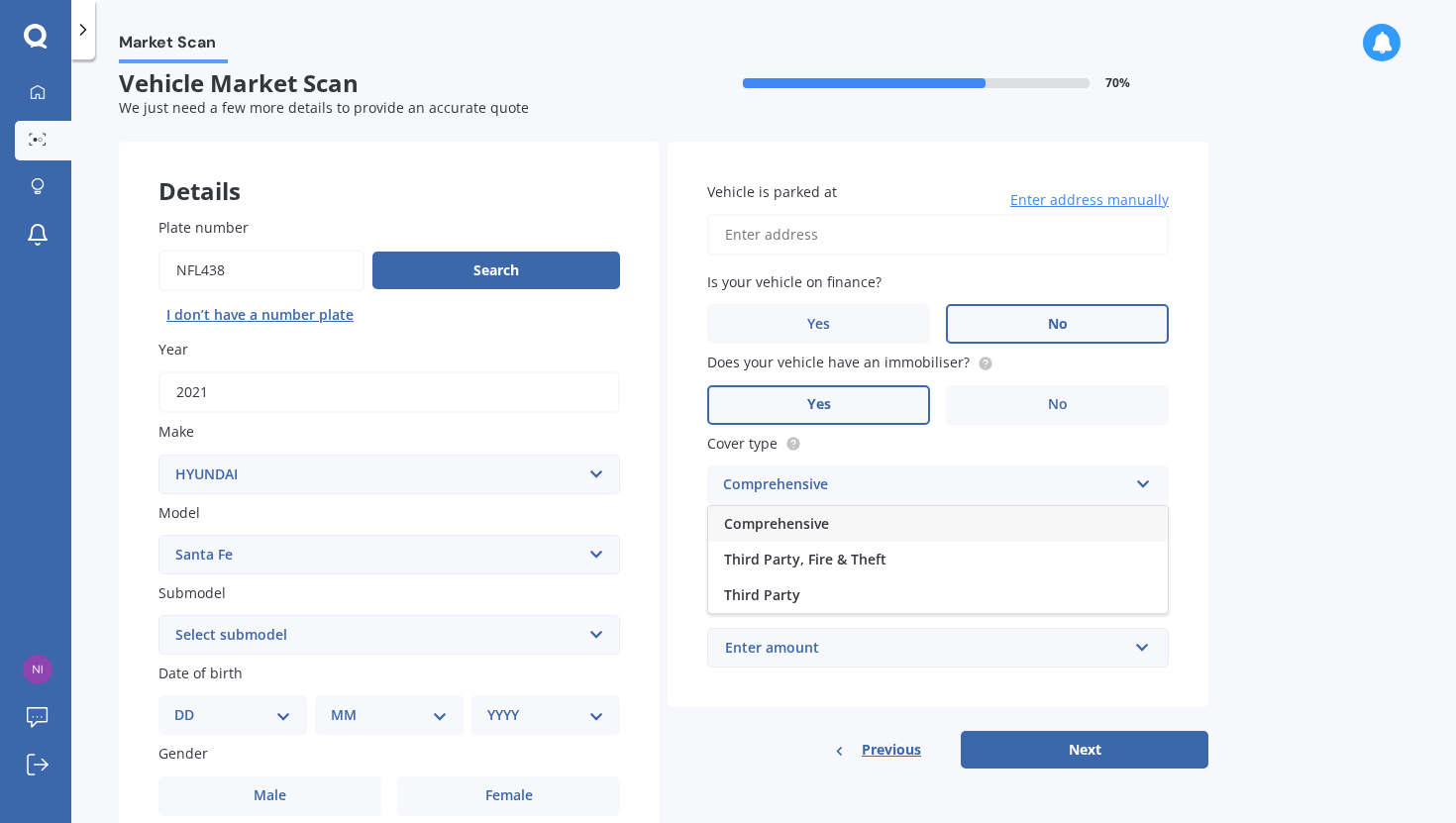 click on "Comprehensive" at bounding box center [777, 523] 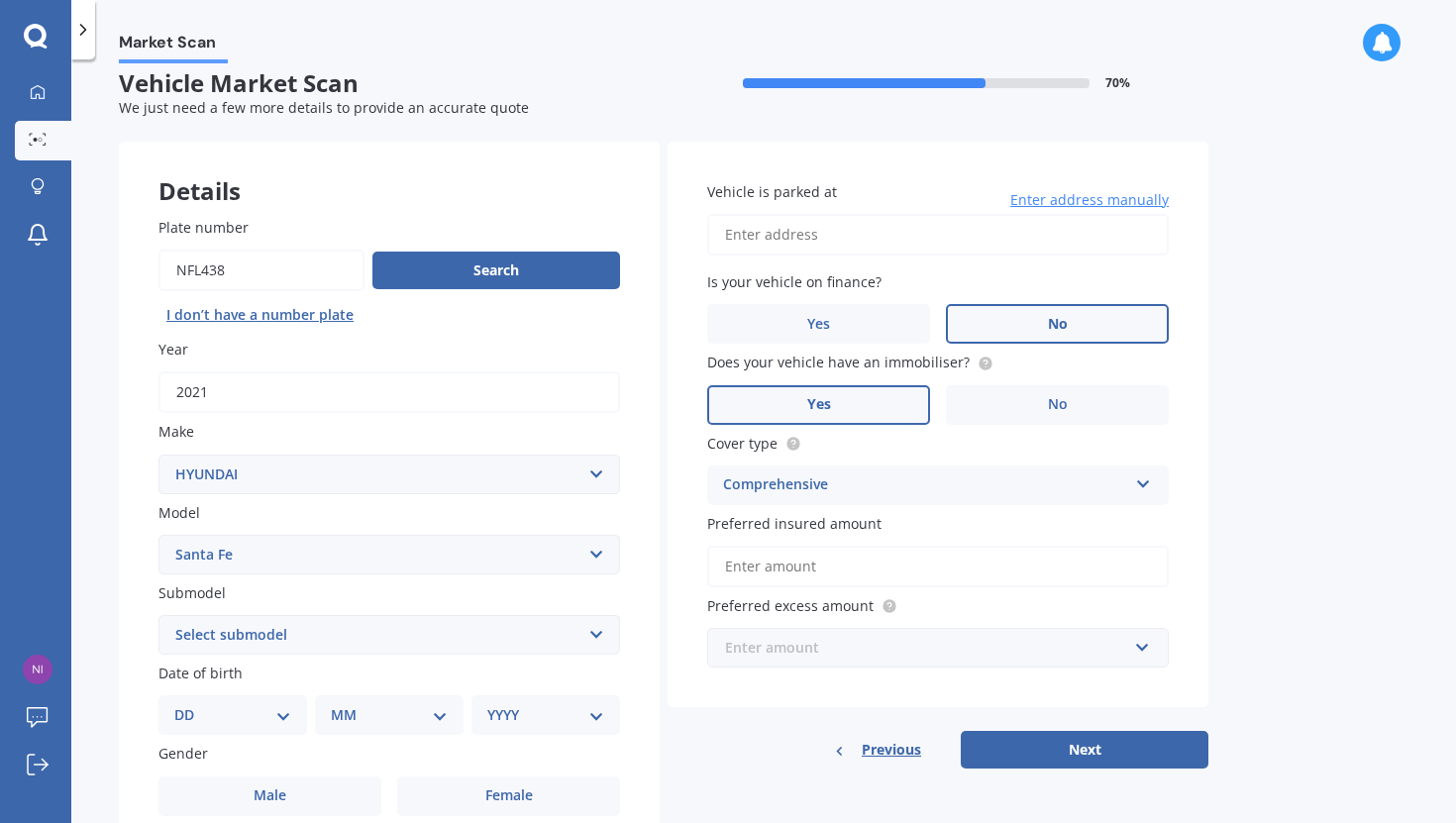 click at bounding box center (931, 648) 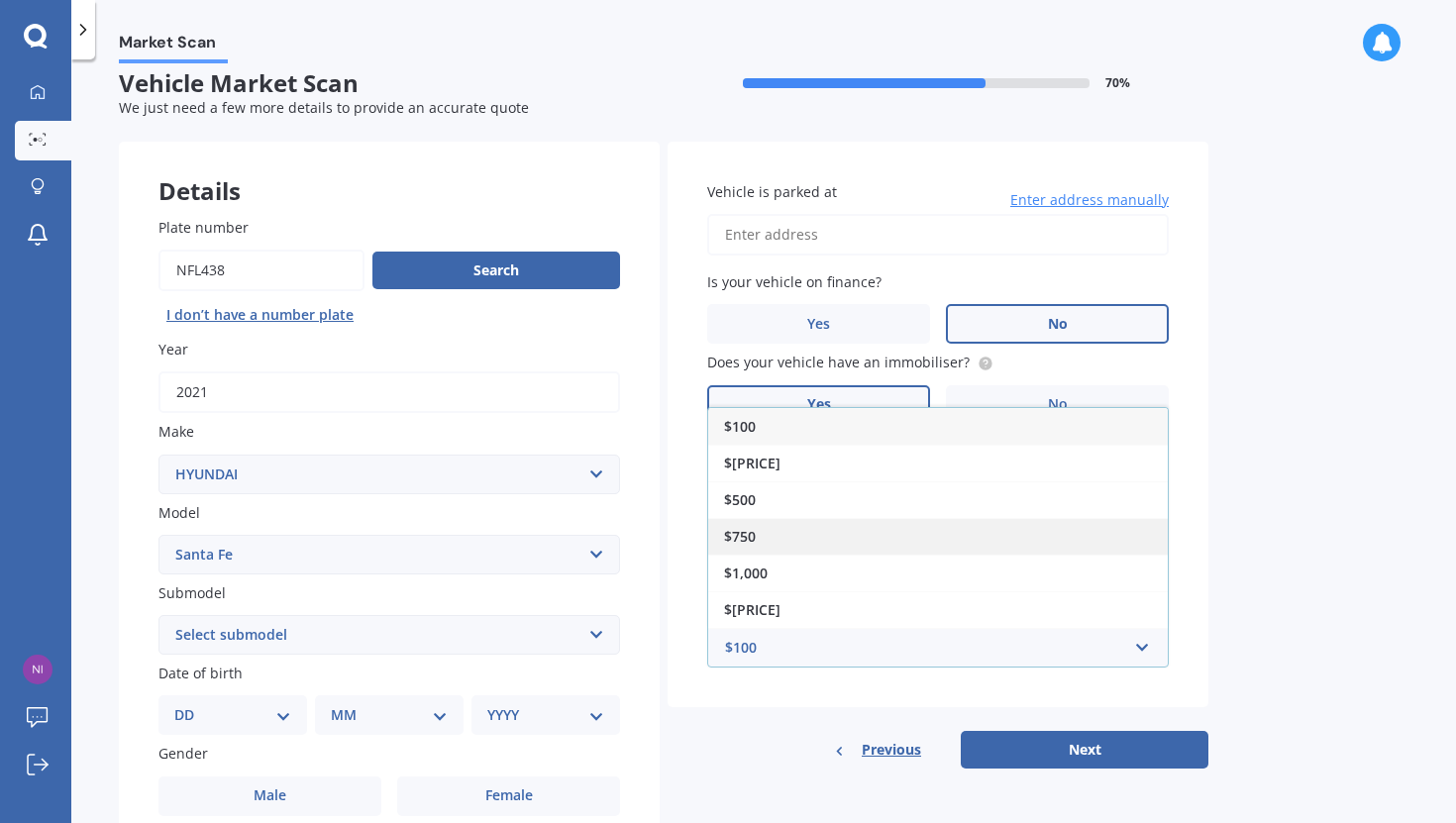 click on "$750" at bounding box center (938, 536) 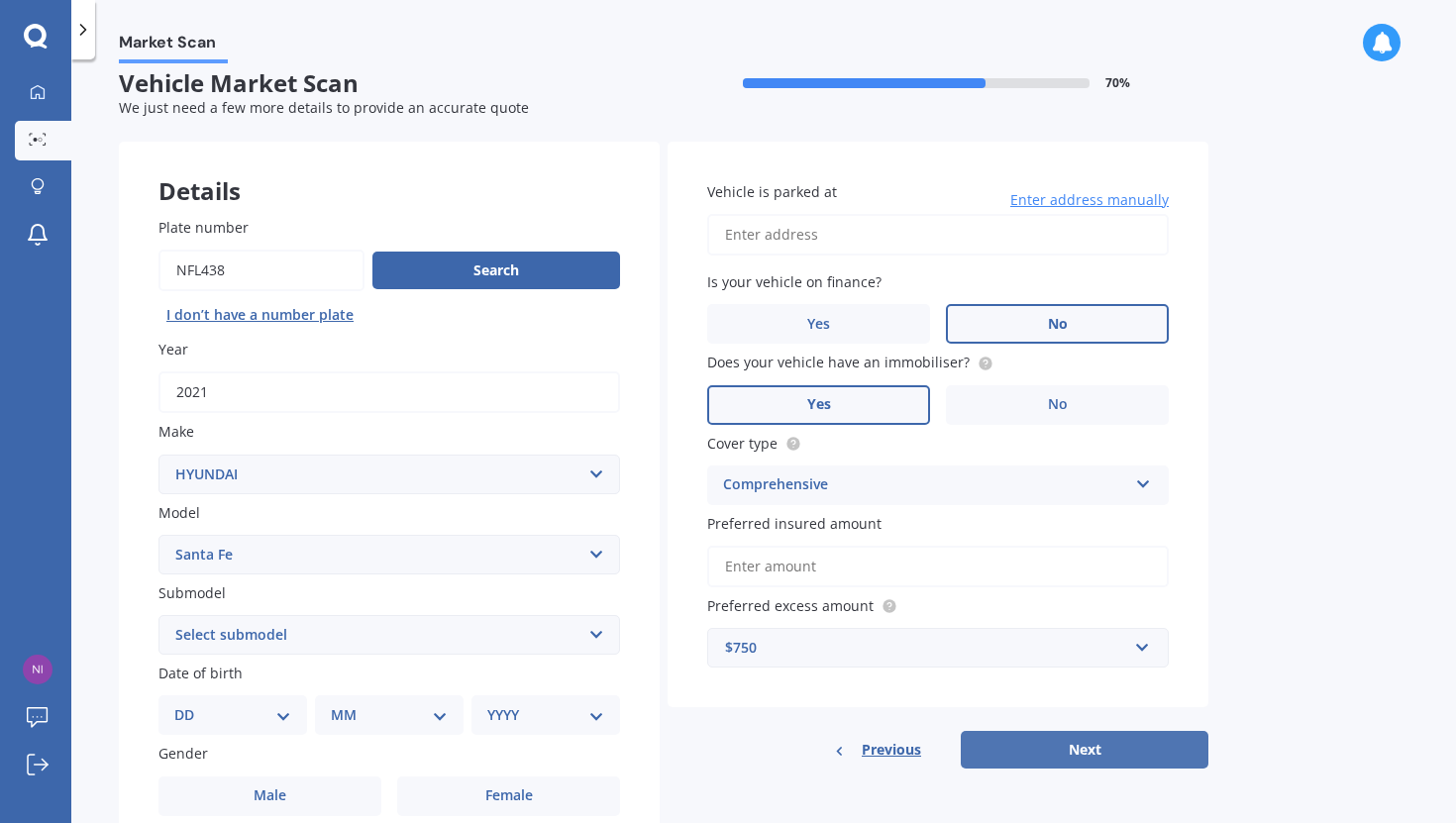 click on "Next" at bounding box center (1085, 750) 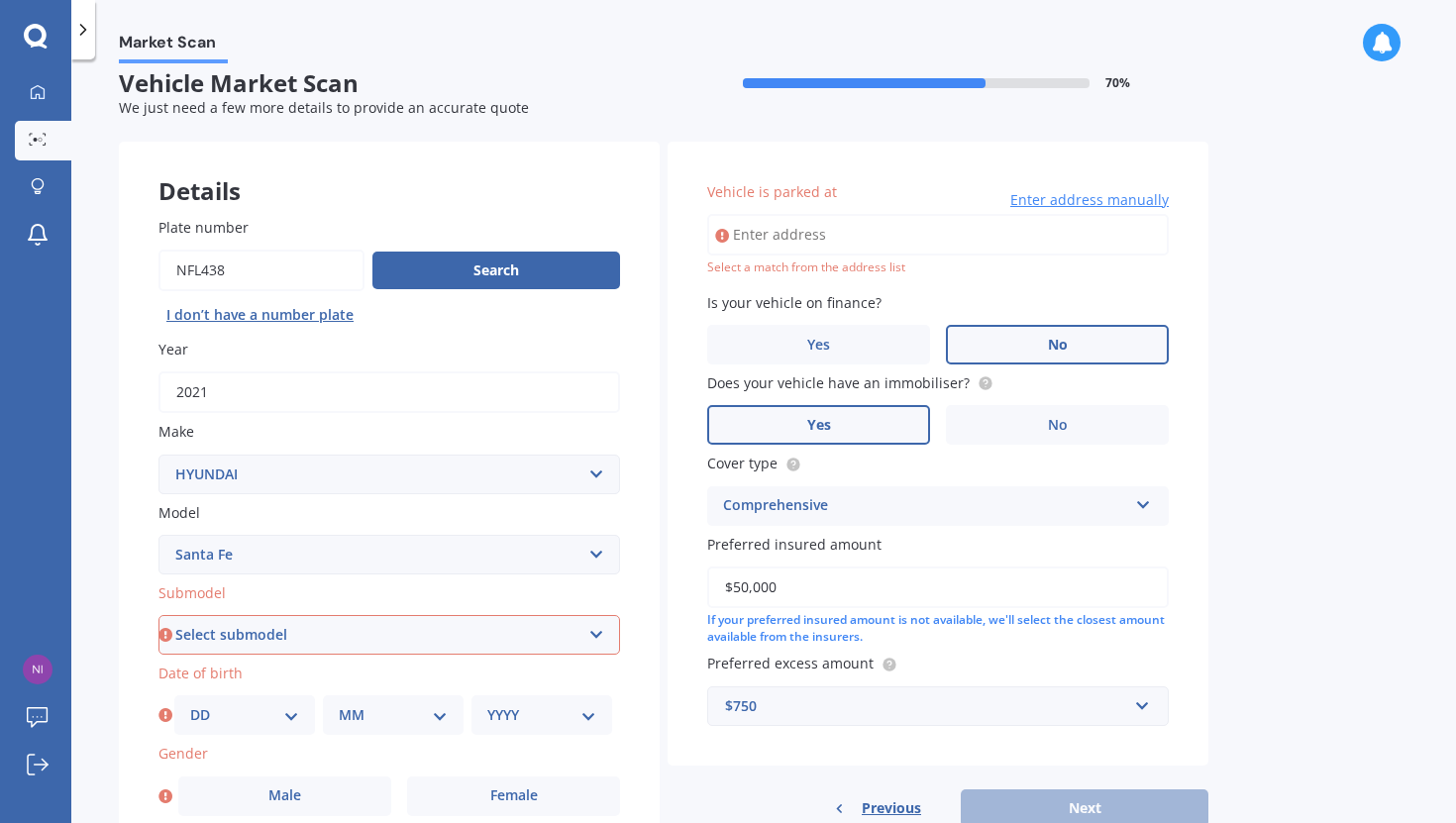 type on "$50,000" 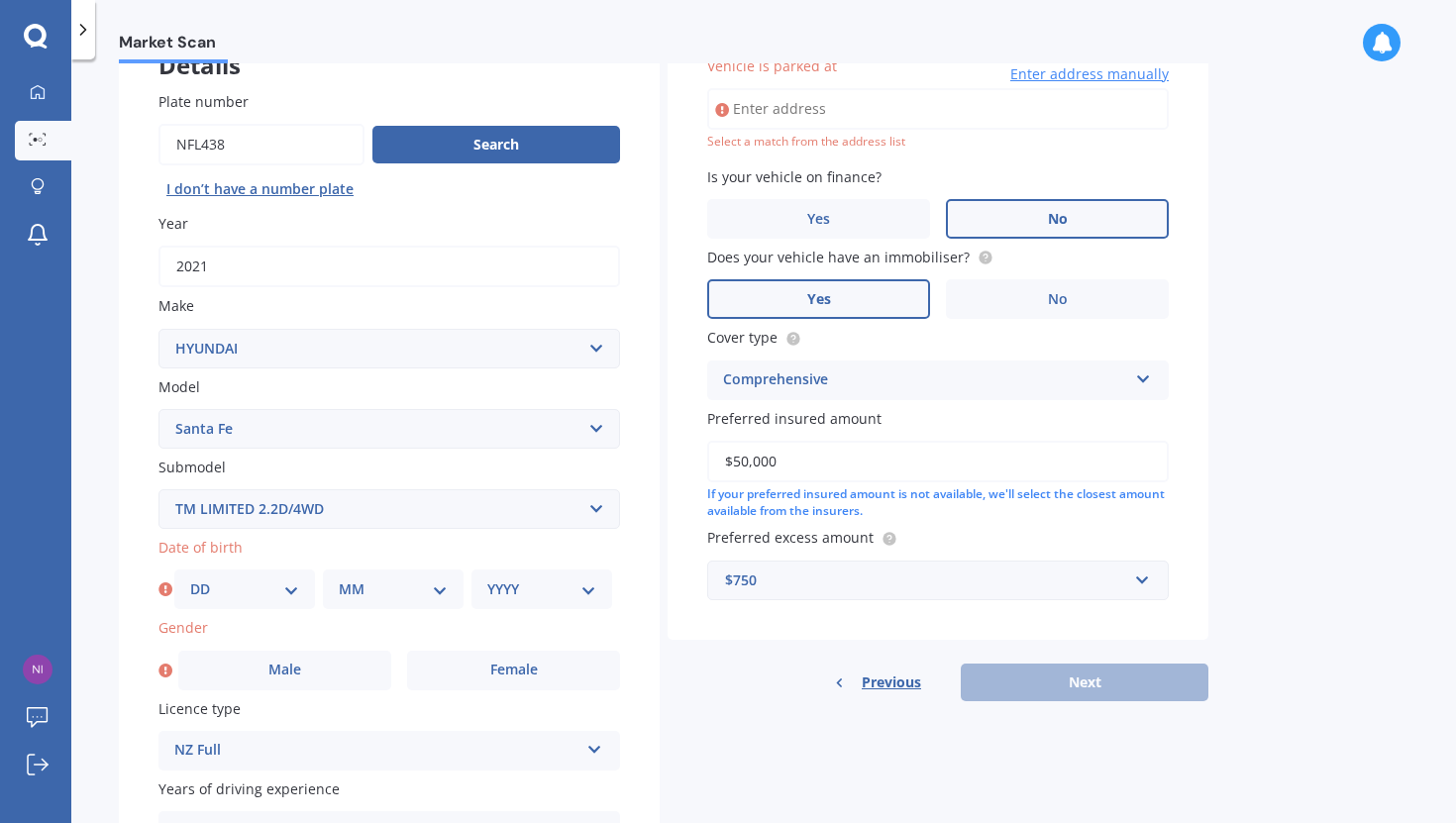 scroll, scrollTop: 184, scrollLeft: 0, axis: vertical 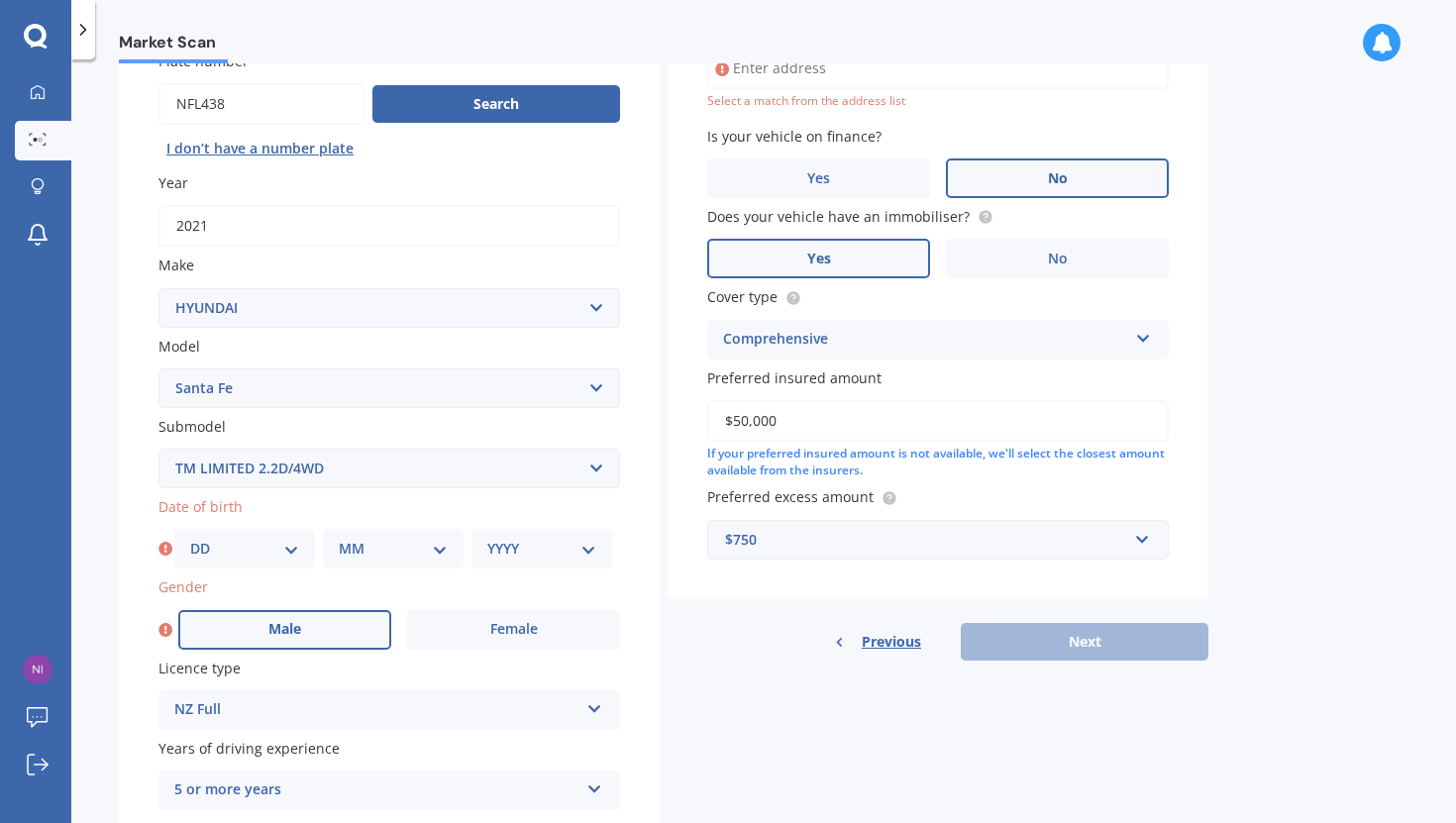 click on "Male" at bounding box center (284, 630) 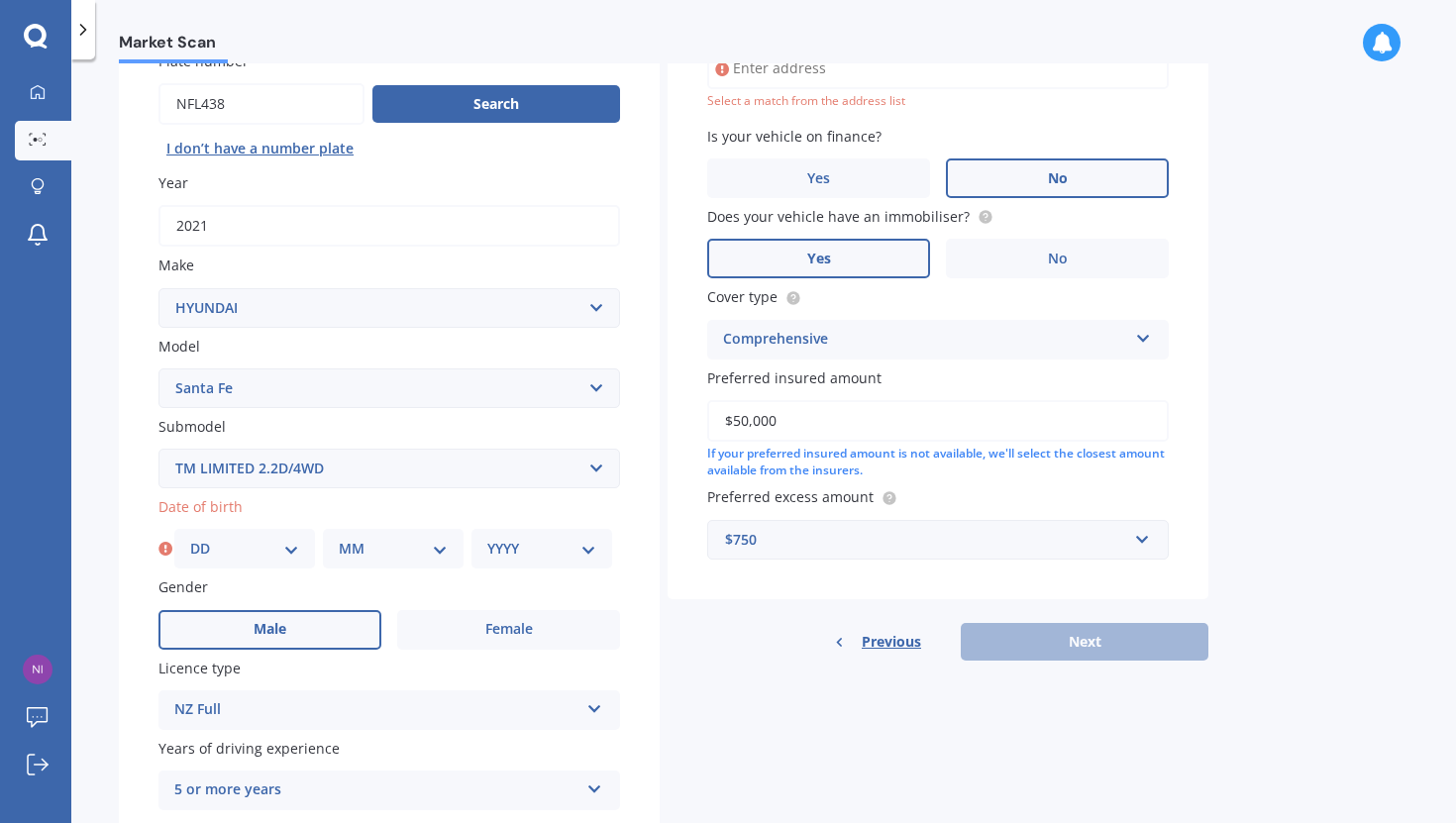 click on "DD 01 02 03 04 05 06 07 08 09 10 11 12 13 14 15 16 17 18 19 20 21 22 23 24 25 26 27 28 29 30 31" at bounding box center [245, 549] 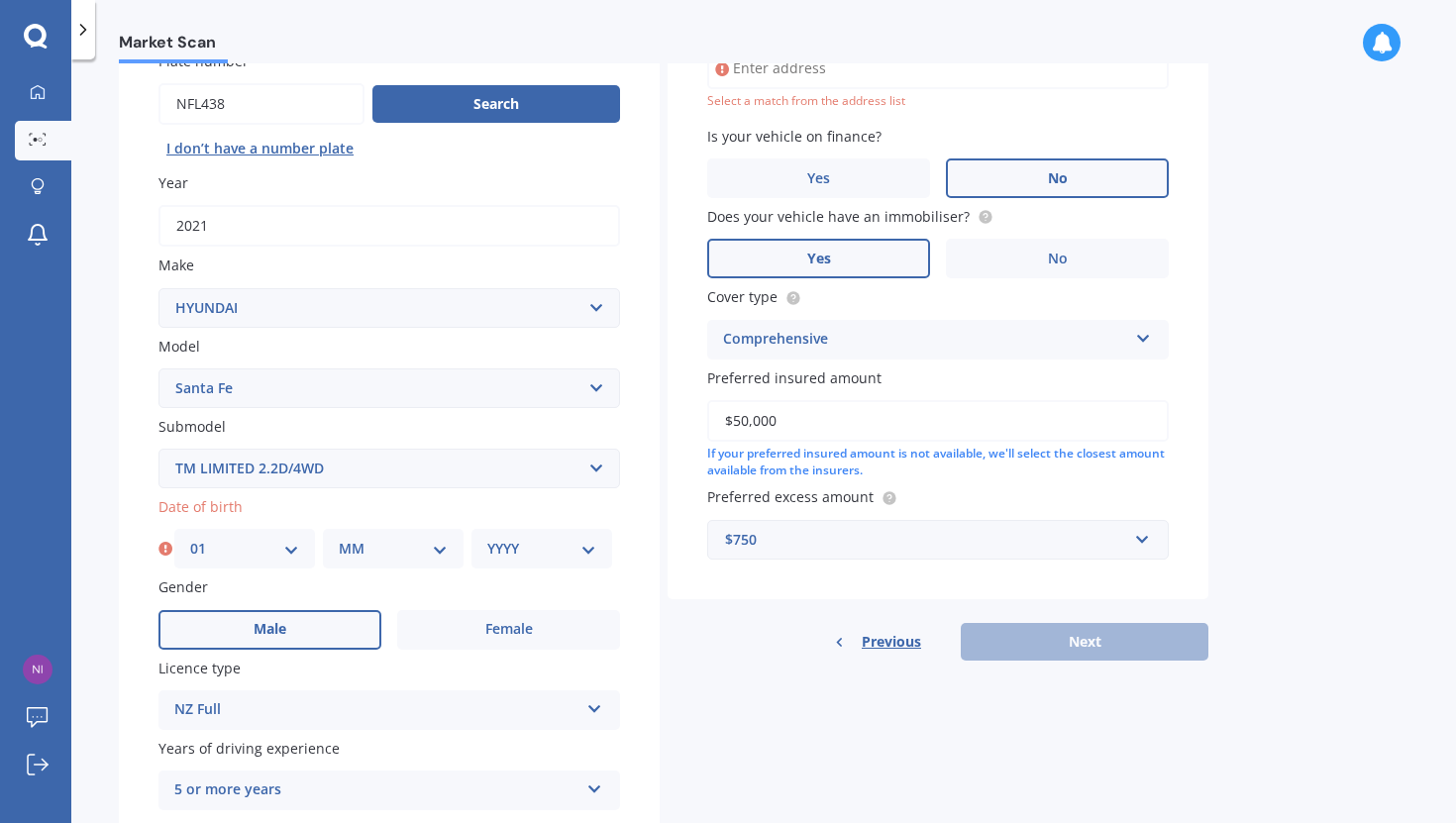 click on "MM 01 02 03 04 05 06 07 08 09 10 11 12" at bounding box center [393, 549] 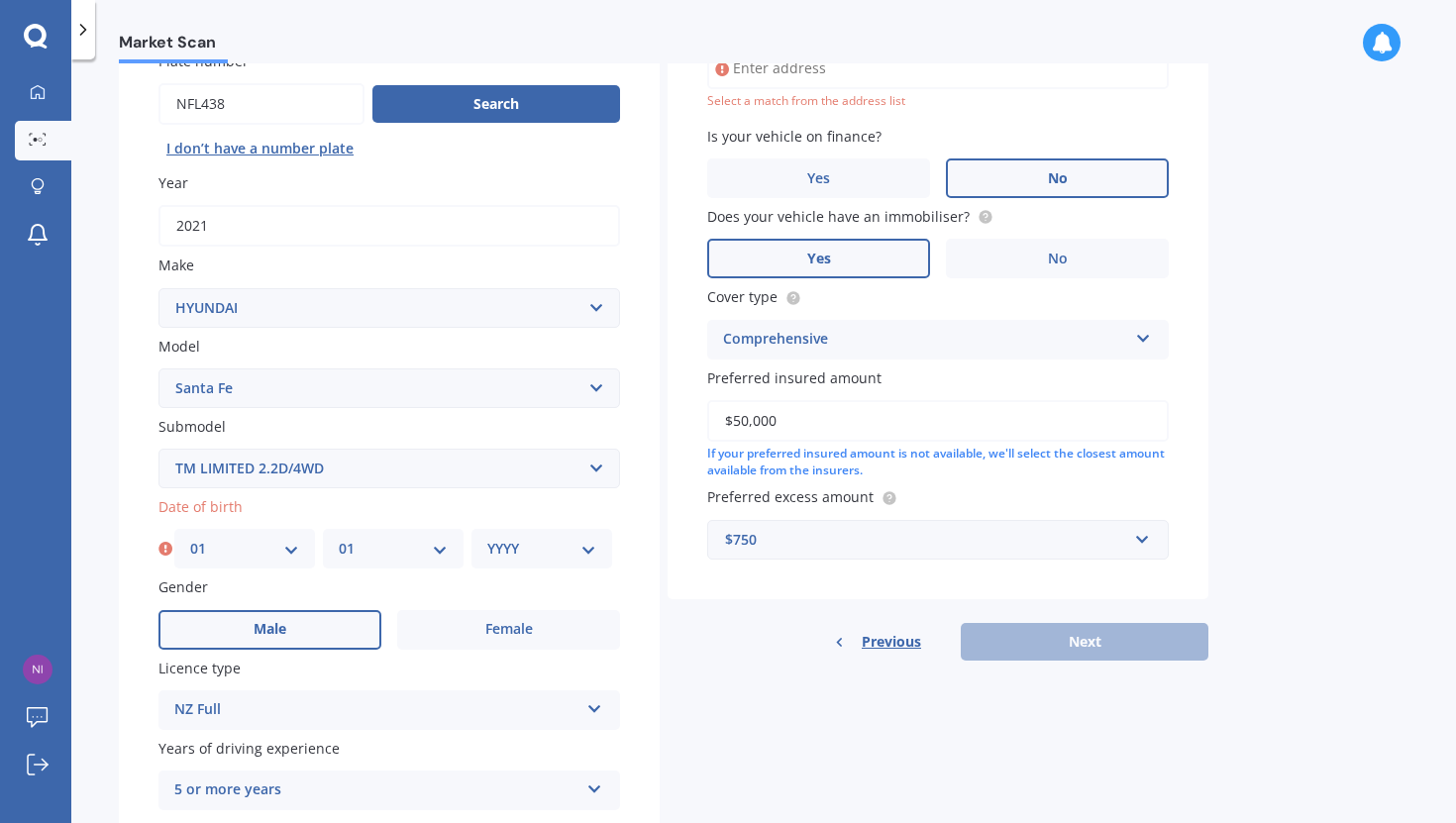click on "•••• •••• •••• •••• •••• •••• •••• •••• •••• •••• •••• •••• •••• •••• •••• •••• •••• •••• •••• •••• •••• •••• •••• •••• •••• •••• •••• •••• •••• •••• •••• •••• •••• •••• •••• •••• •••• •••• •••• •••• •••• •••• •••• •••• •••• •••• •••• •••• •••• •••• •••• •••• •••• •••• •••• •••• •••• •••• •••• •••• •••• •••• •••• •••• •••• •••• •••• •••• •••• •••• •••• •••• •••• •••• •••• •••• •••• •••• •••• •••• •••• •••• •••• •••• •••• •••• •••• •••• •••• •••• •••• •••• •••• •••• •••• •••• •••• •••• •••• •••• ••••" at bounding box center [542, 549] 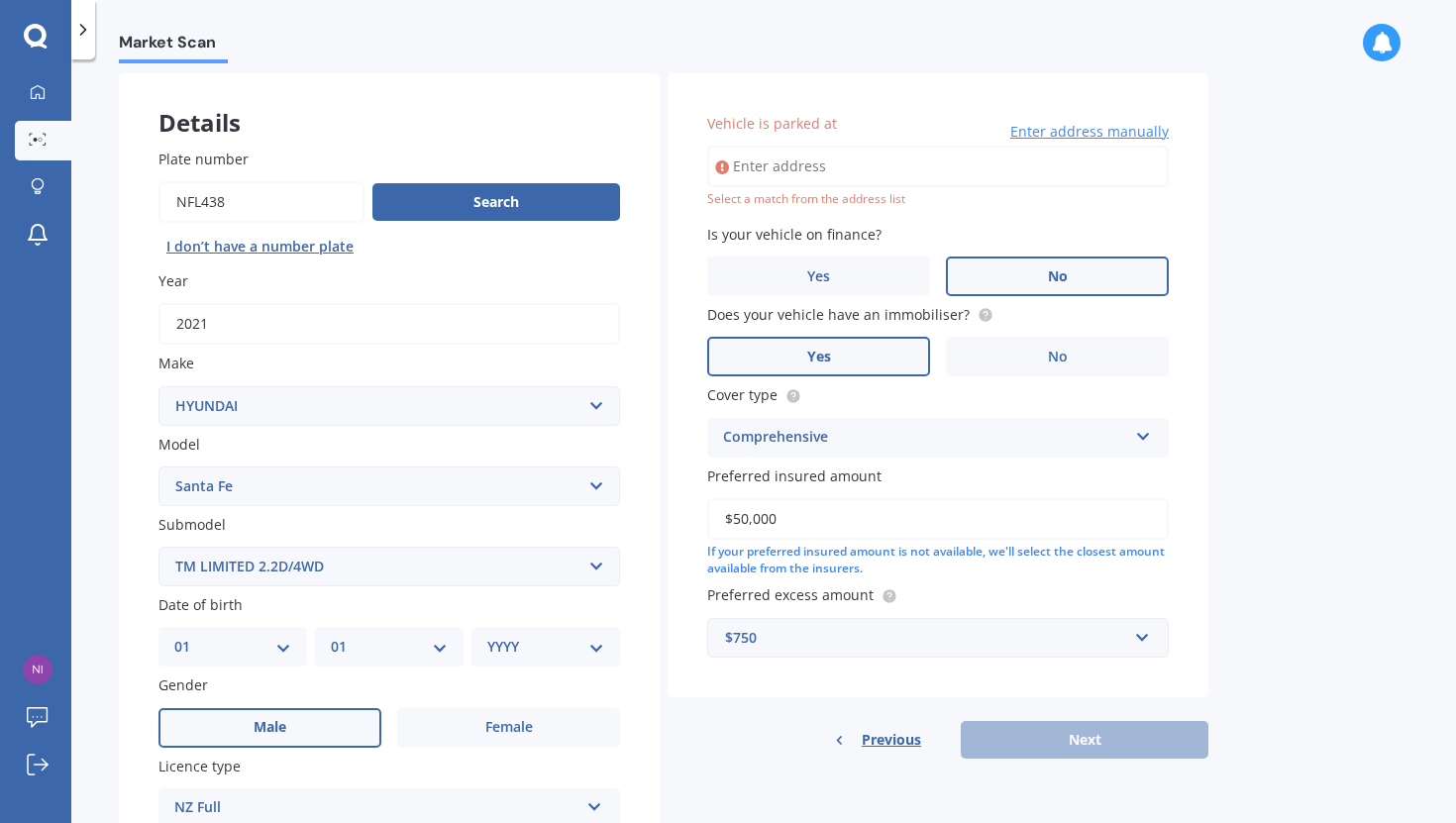 scroll, scrollTop: 0, scrollLeft: 0, axis: both 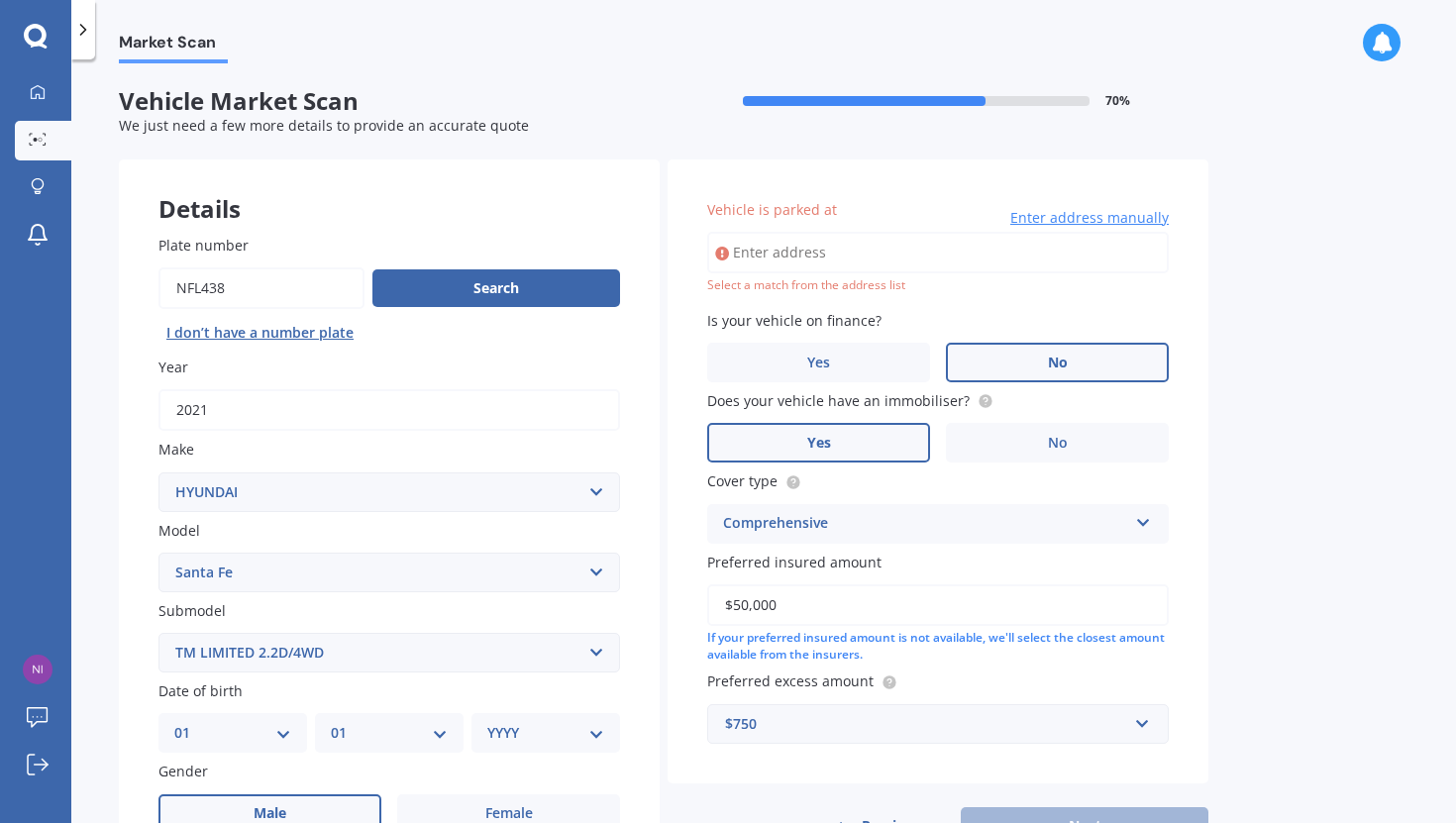 click on "••••••• •• •••••• ••" at bounding box center (938, 253) 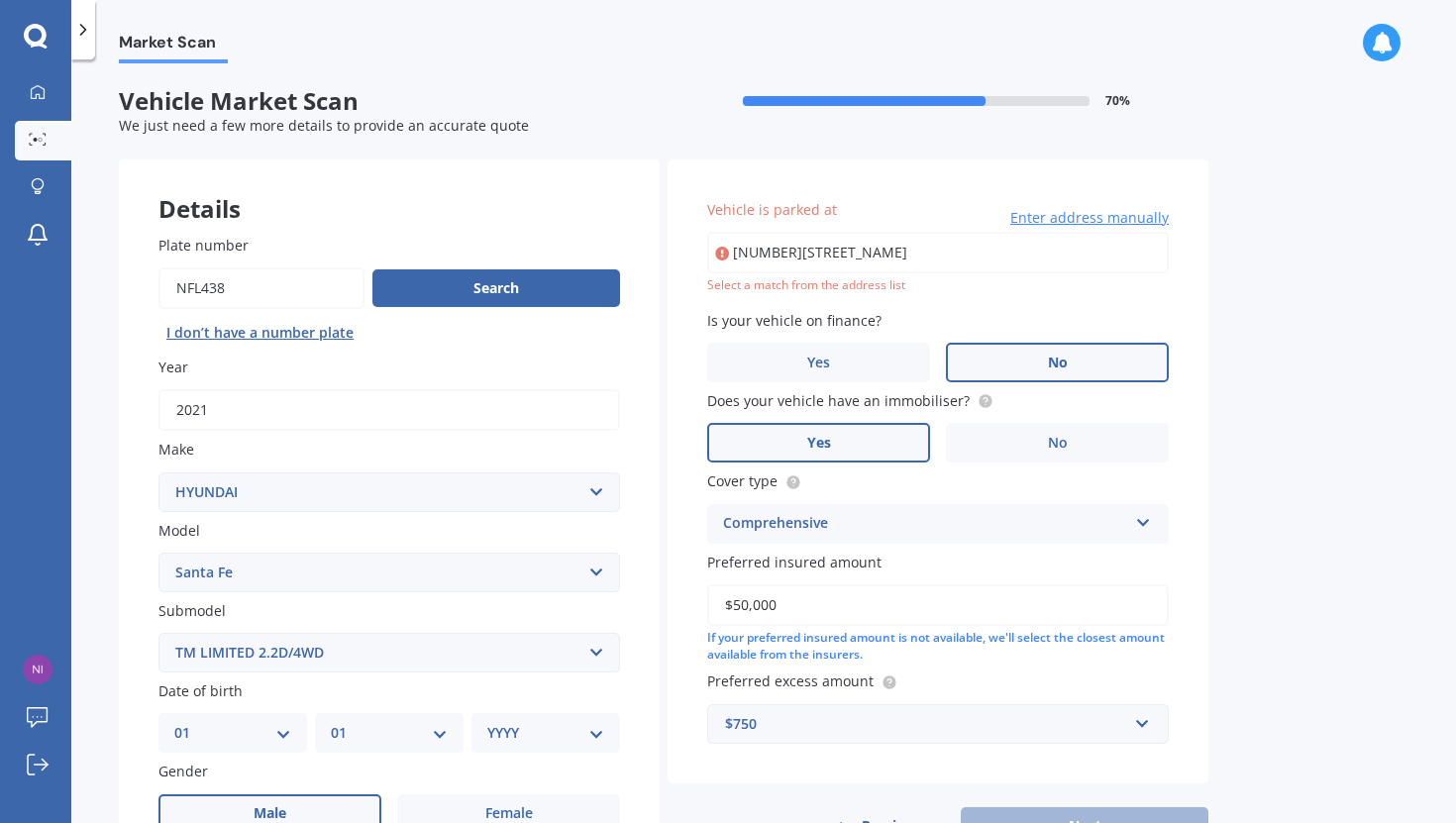click on "[BRAND]" at bounding box center (938, 253) 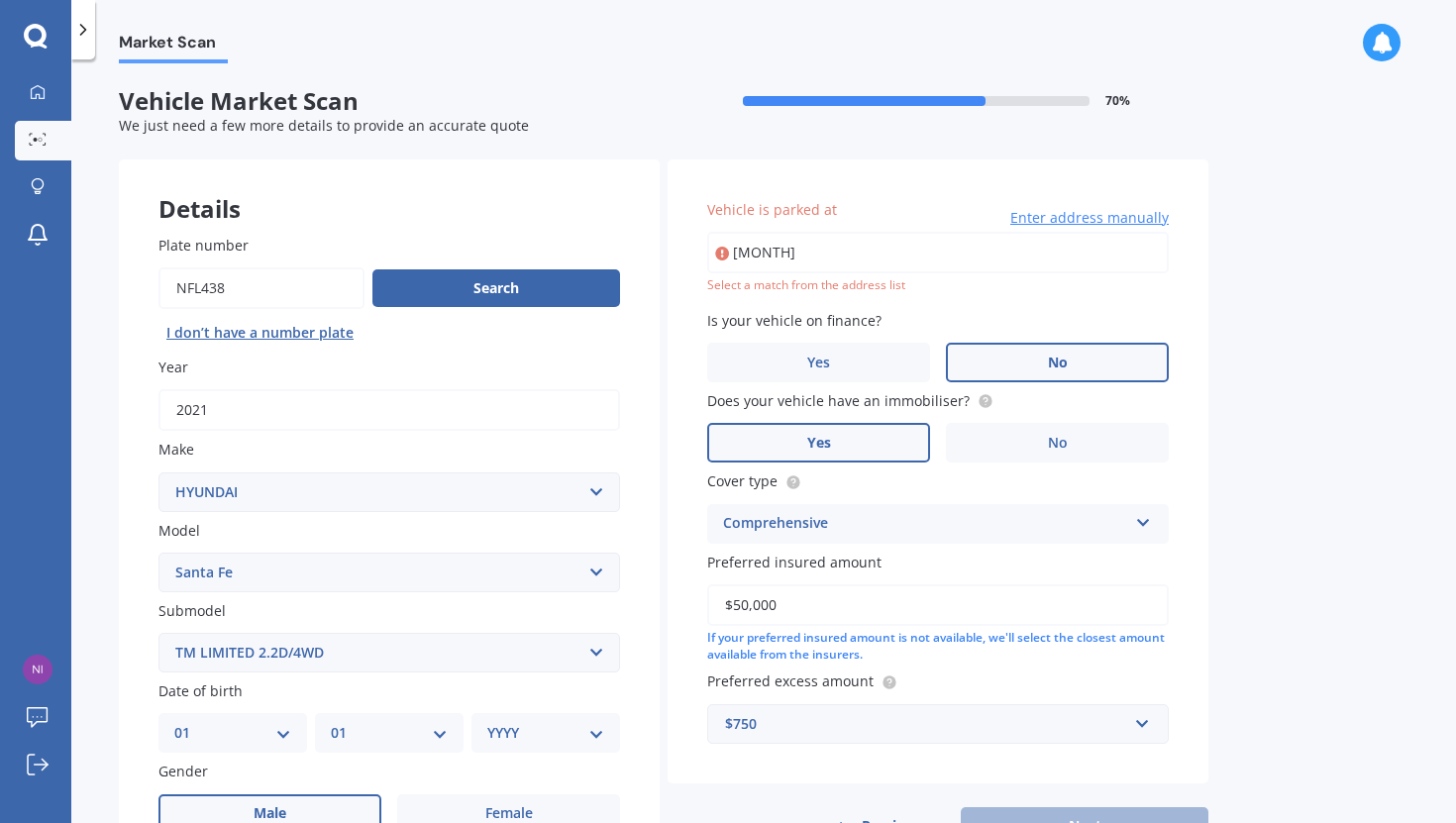 click on "[STREET_NAME]" at bounding box center (938, 253) 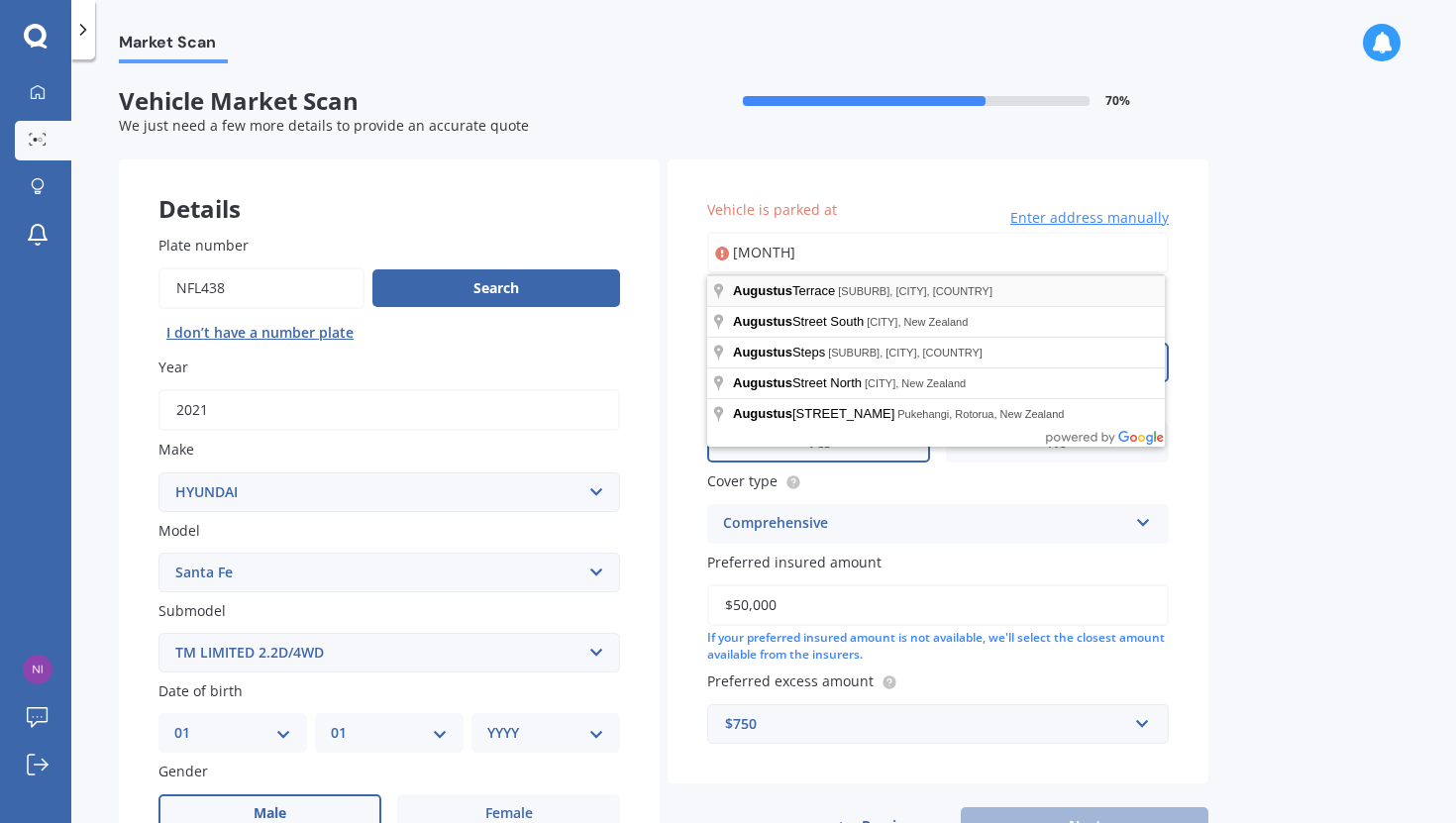 type on "[STREET_NAME]" 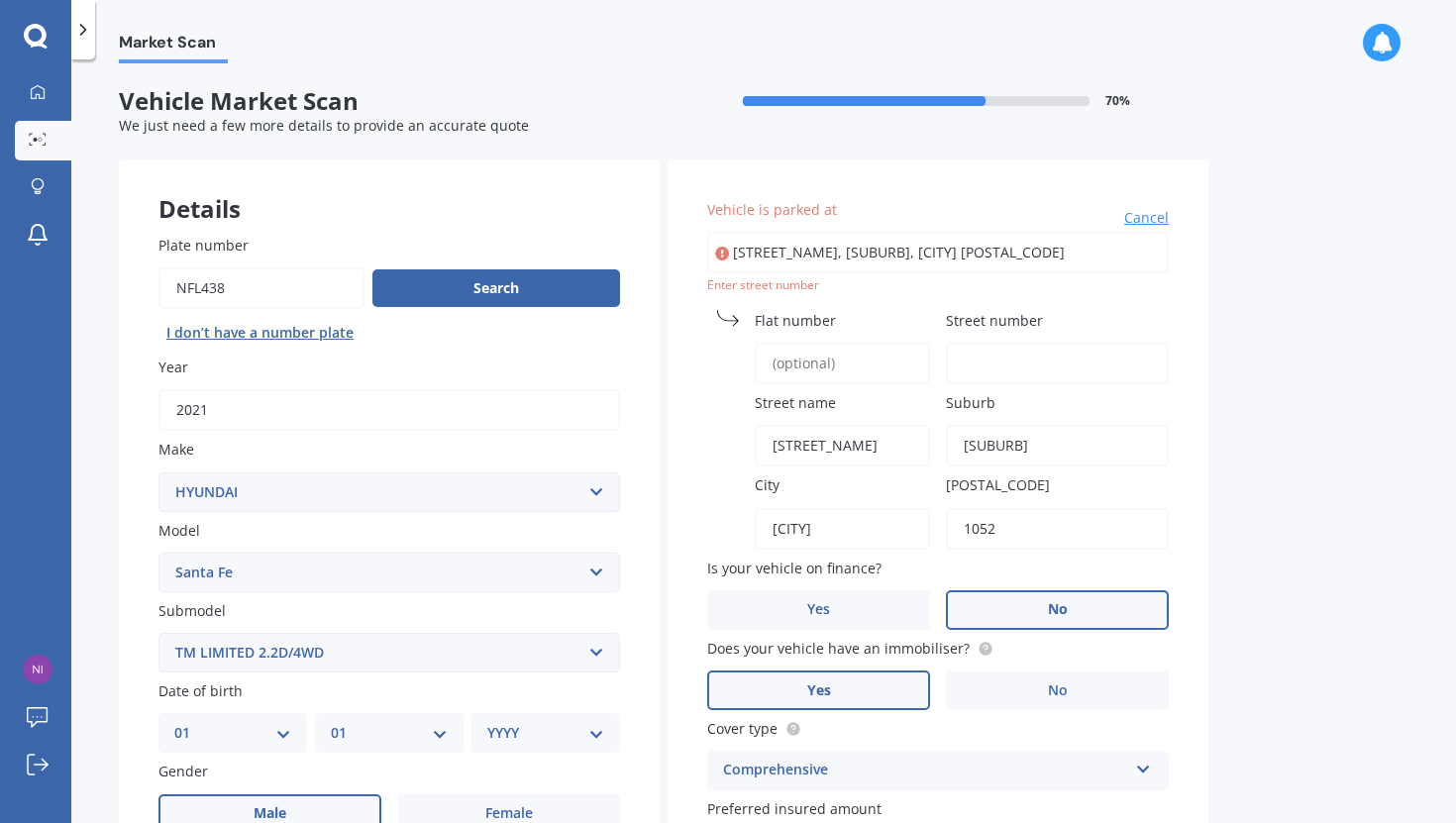 click on "Street number" at bounding box center (1057, 363) 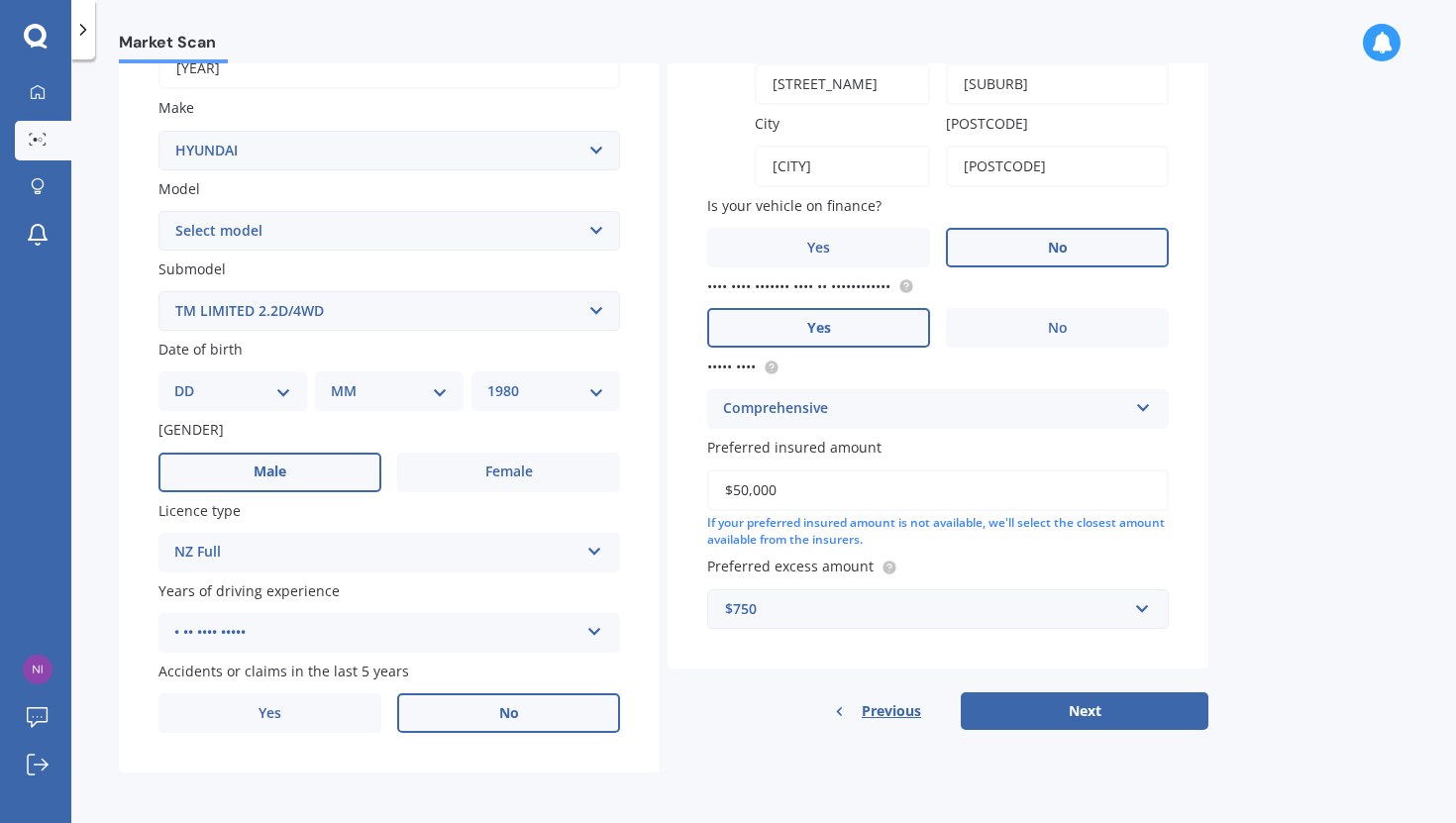 scroll, scrollTop: 345, scrollLeft: 0, axis: vertical 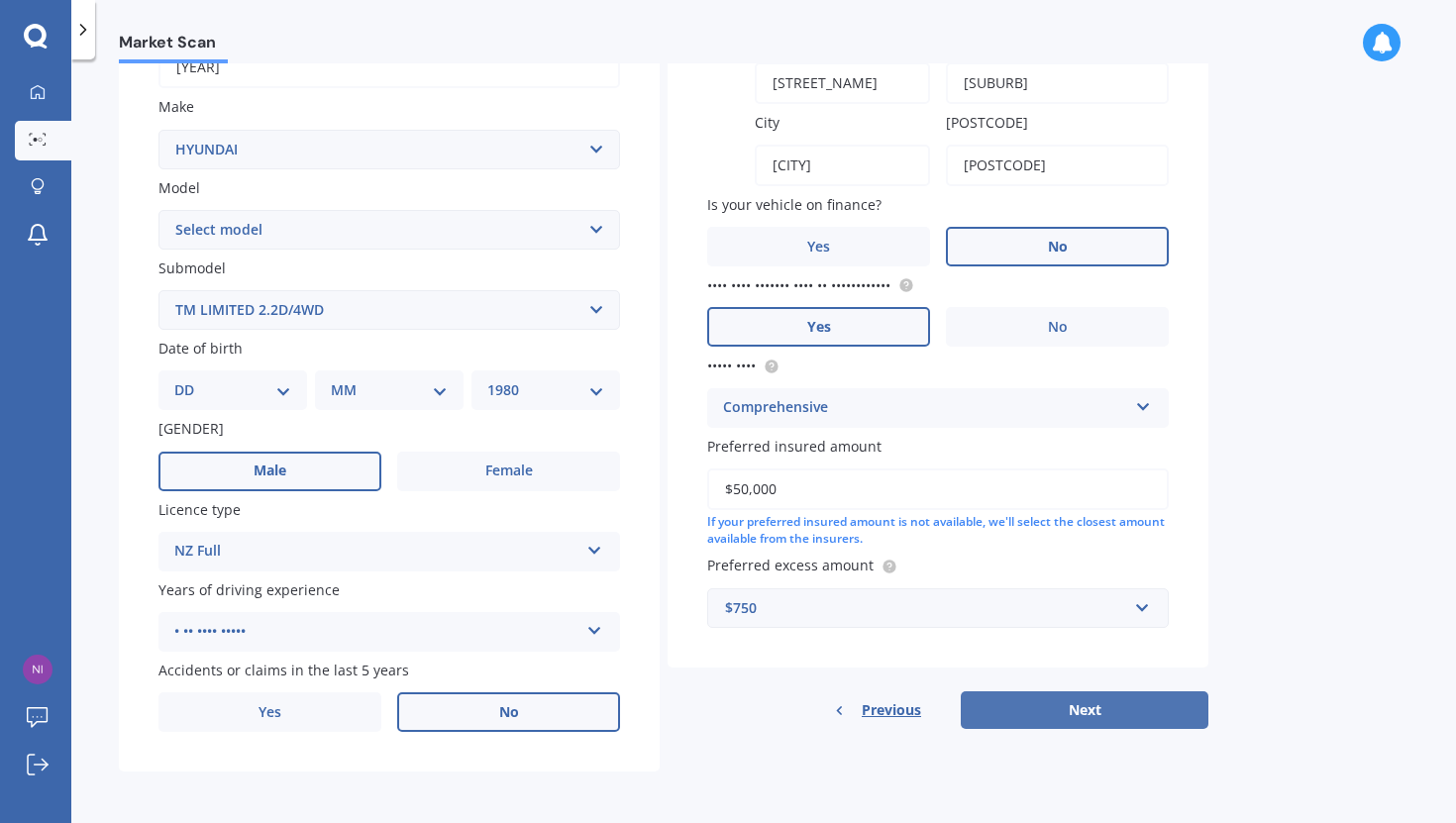 type on "15b" 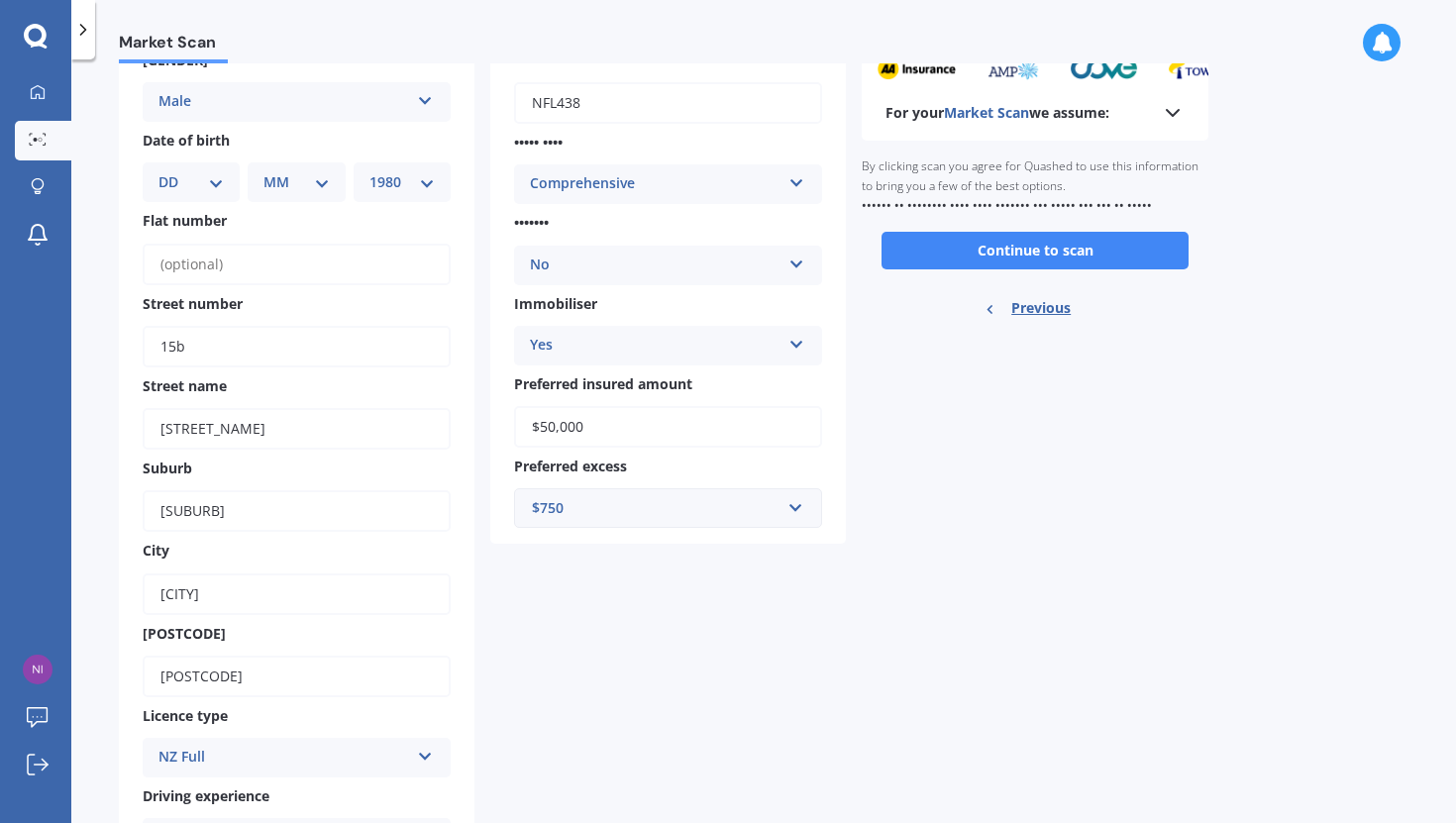 scroll, scrollTop: 0, scrollLeft: 0, axis: both 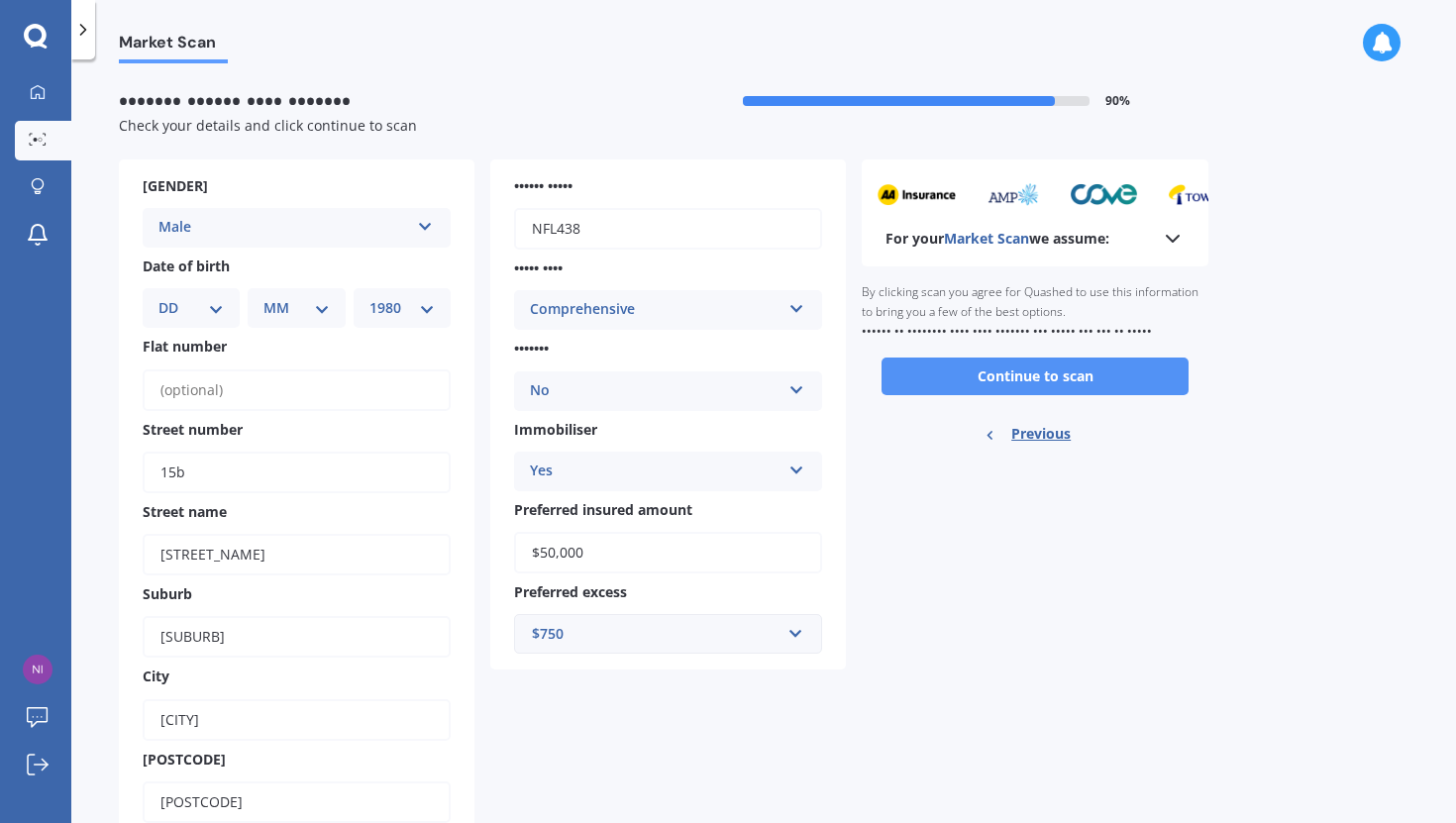 click on "Continue to scan" at bounding box center (1035, 376) 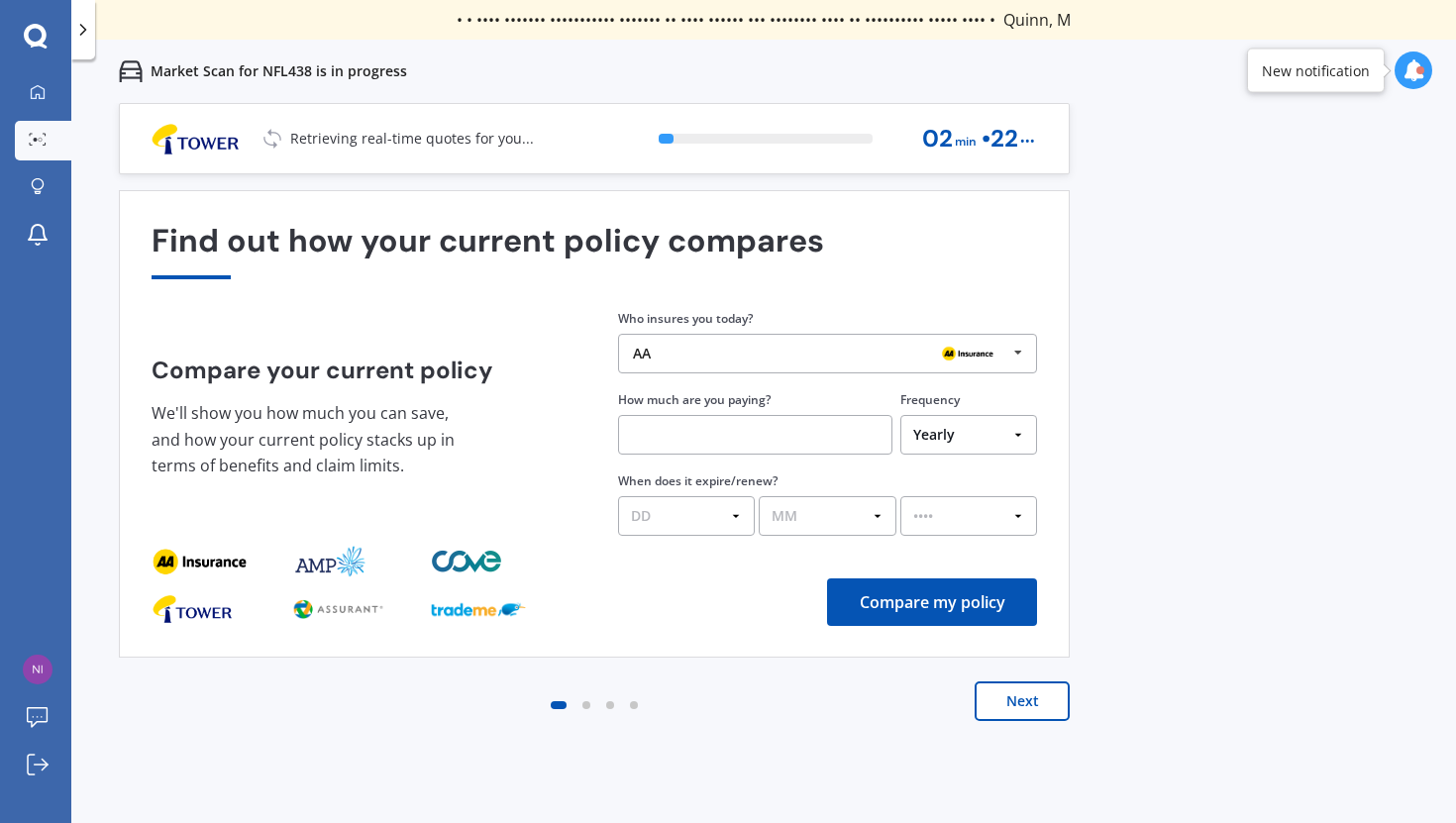 click on "Next" at bounding box center (1022, 701) 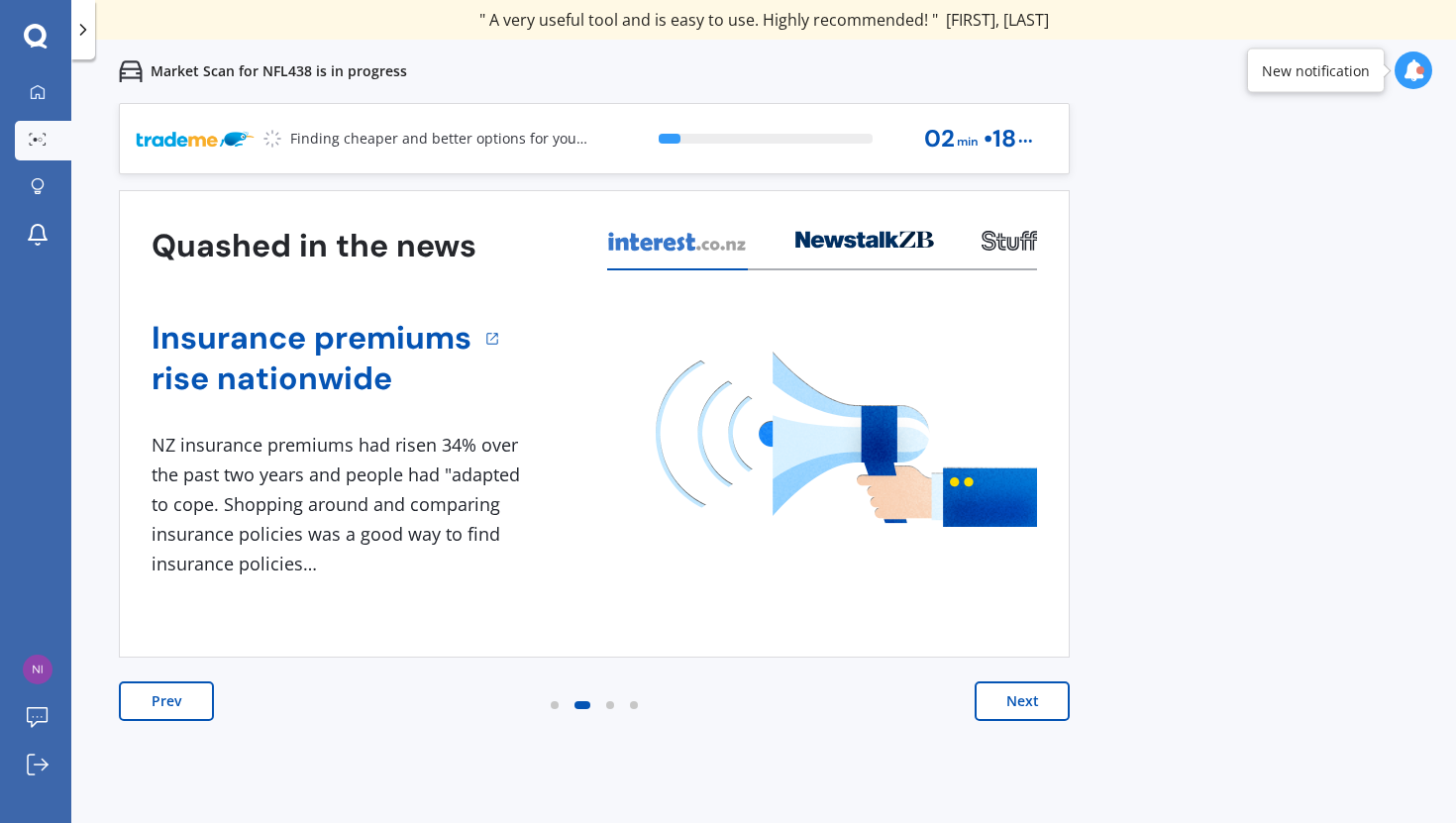 click on "Next" at bounding box center (1022, 701) 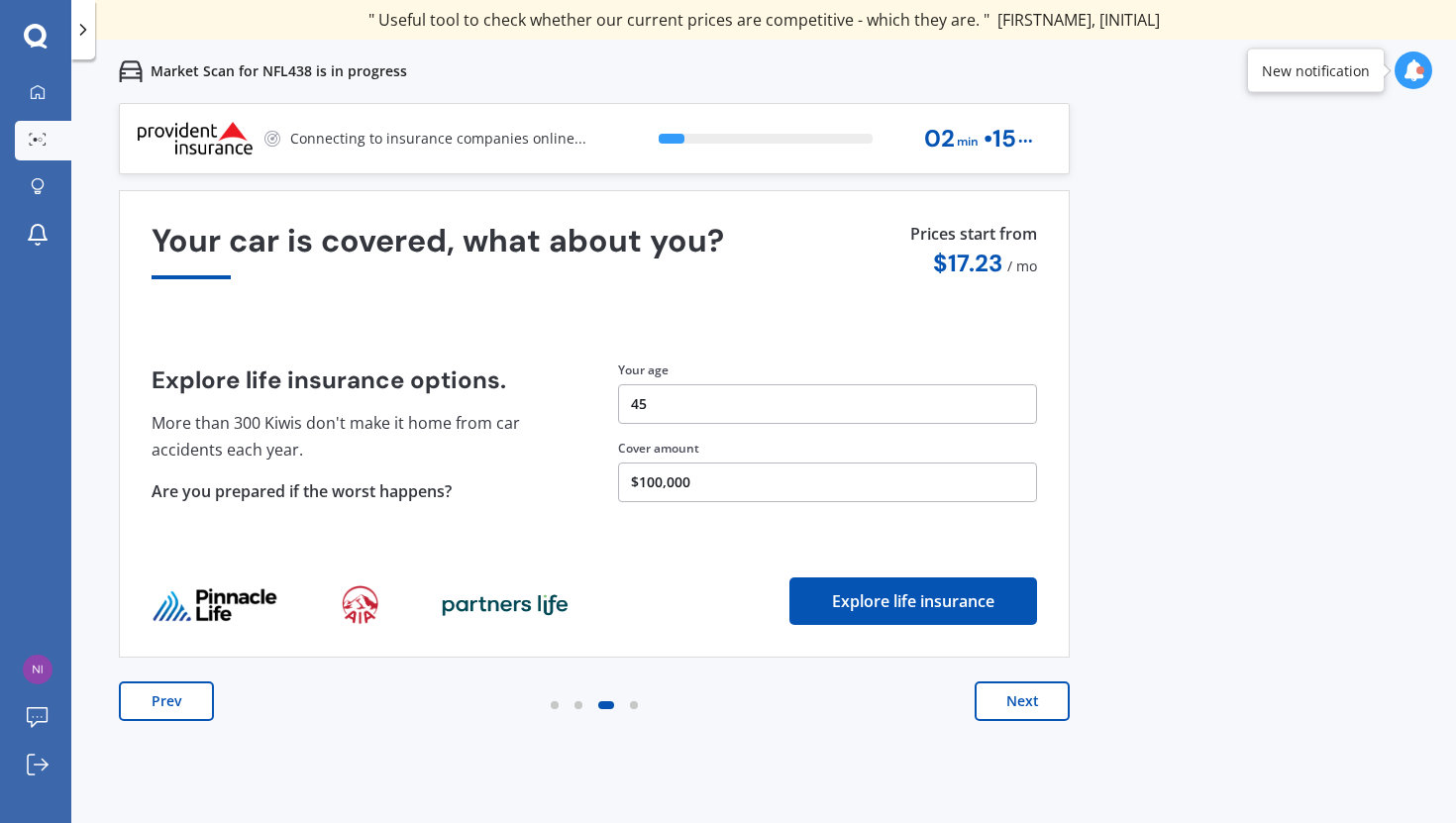 click on "Next" at bounding box center (1022, 701) 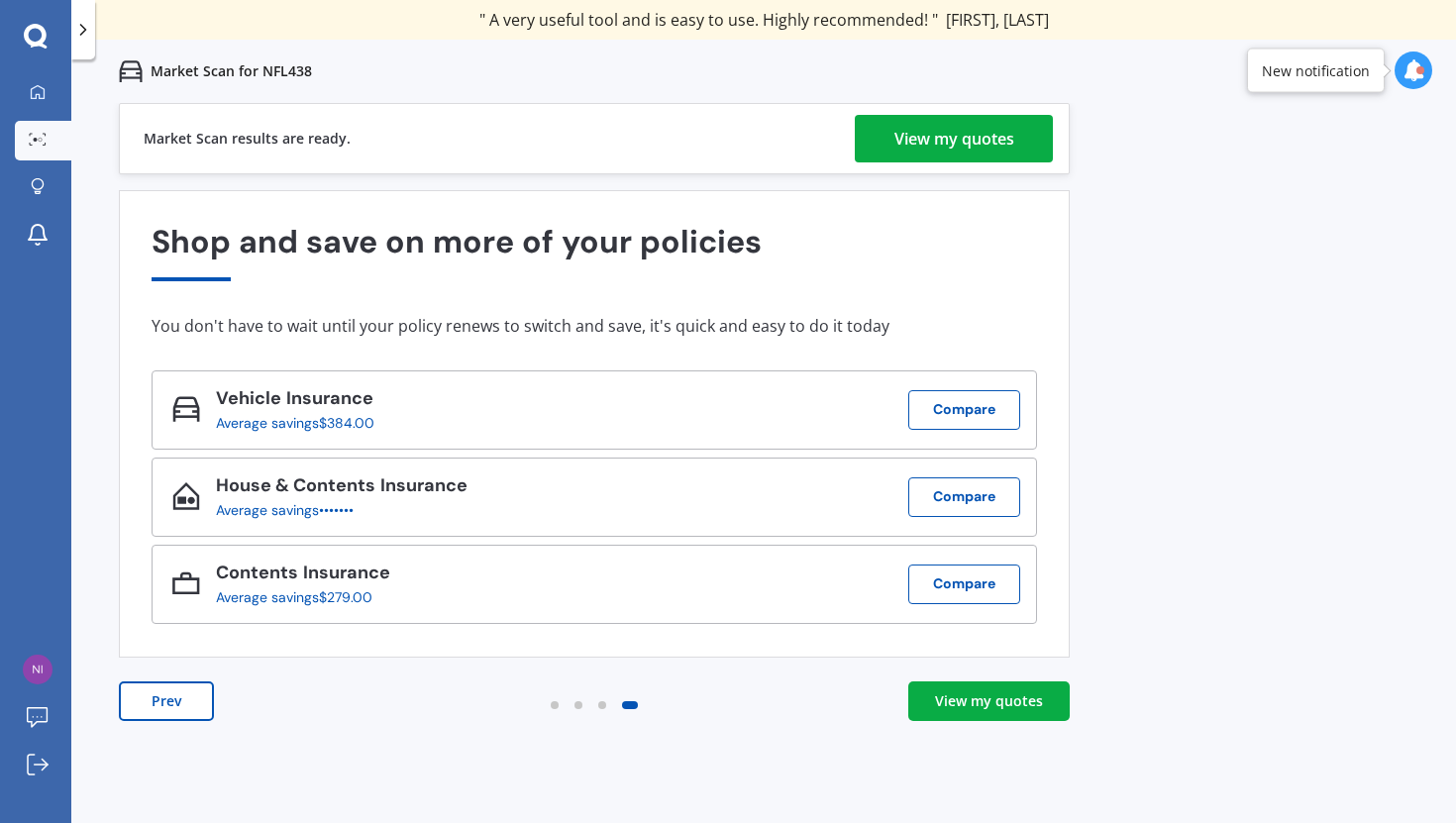click on "View my quotes" at bounding box center (954, 139) 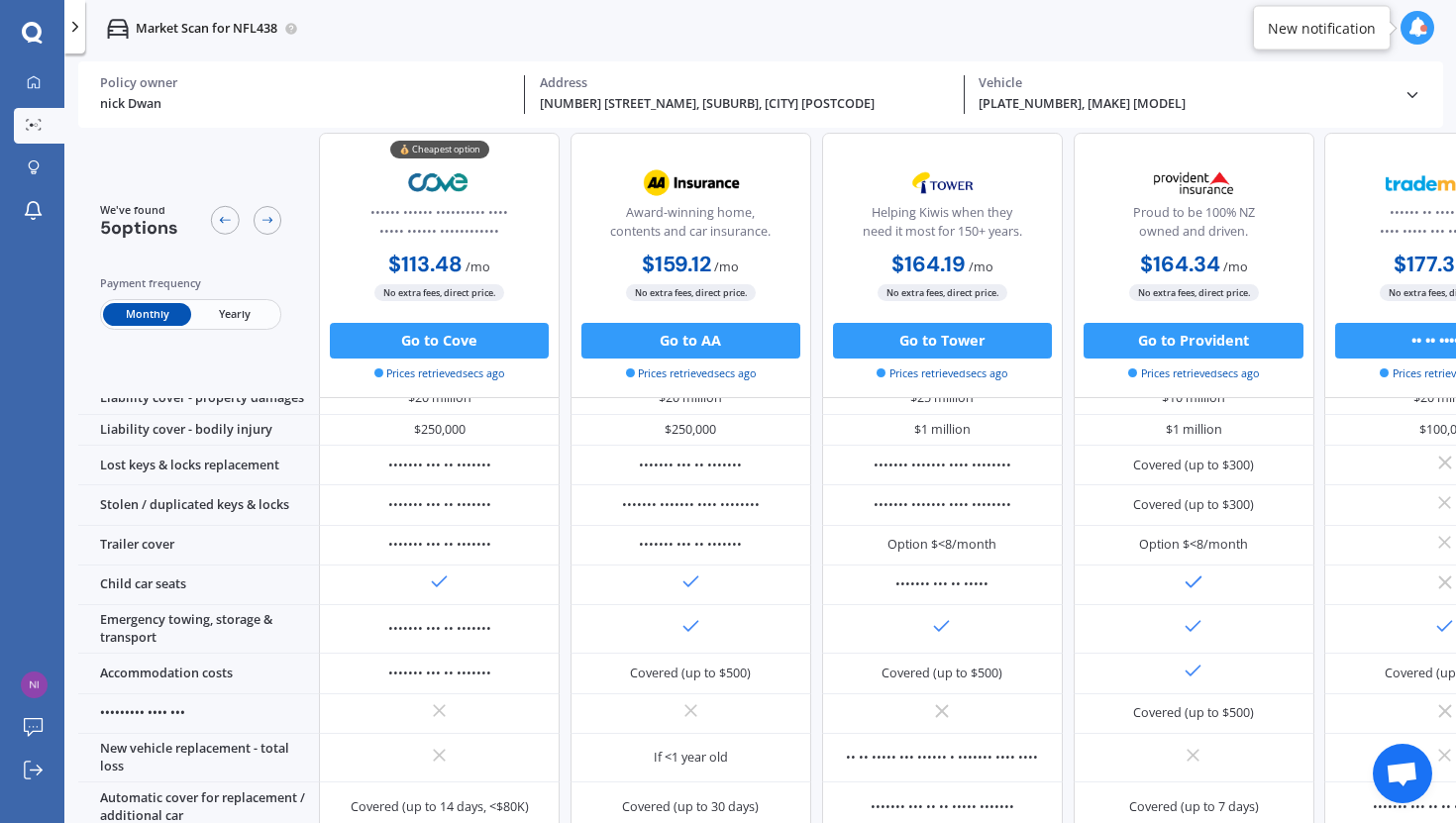 scroll, scrollTop: 0, scrollLeft: 0, axis: both 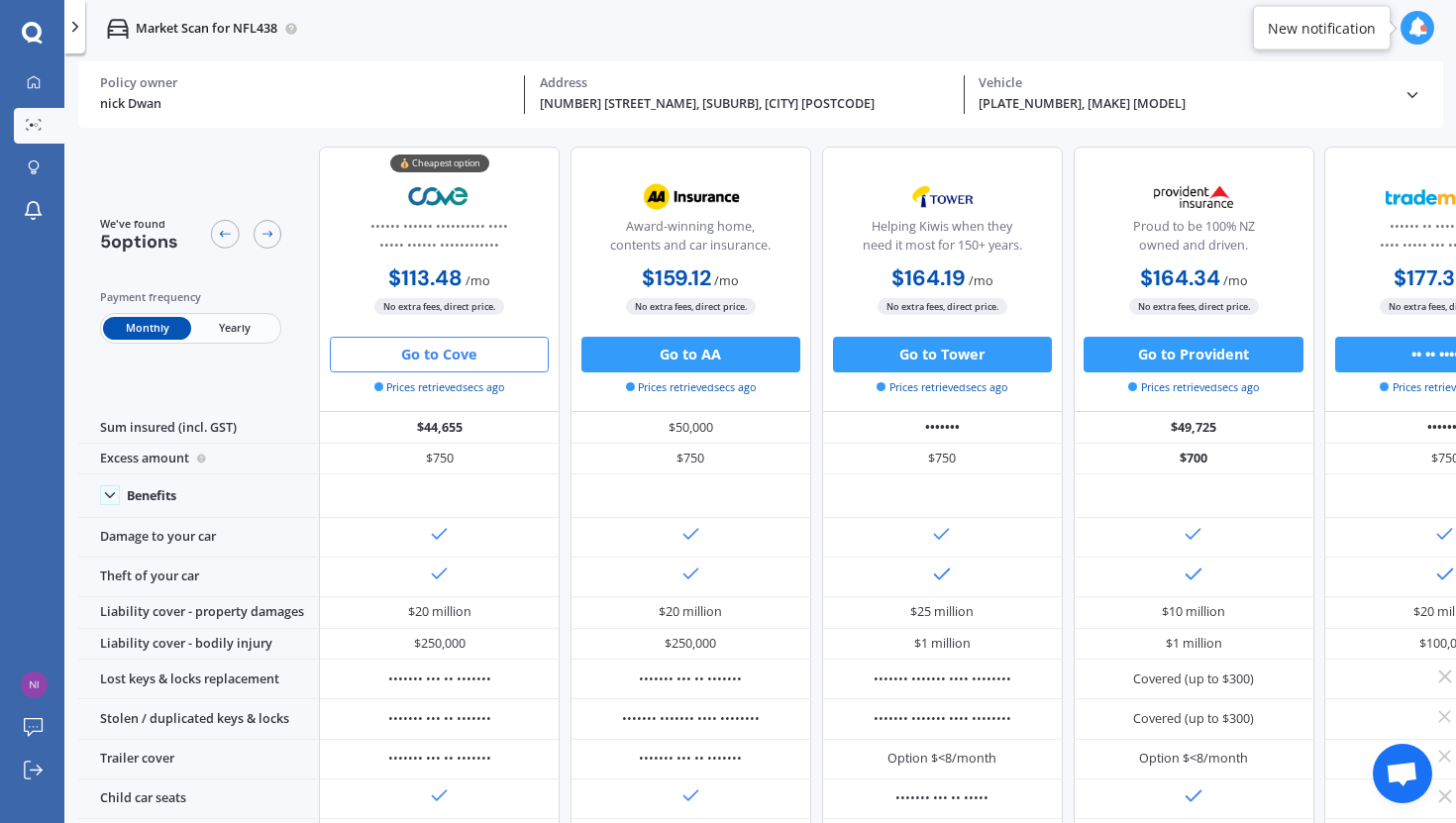 click on "Go to Cove" at bounding box center [439, 355] 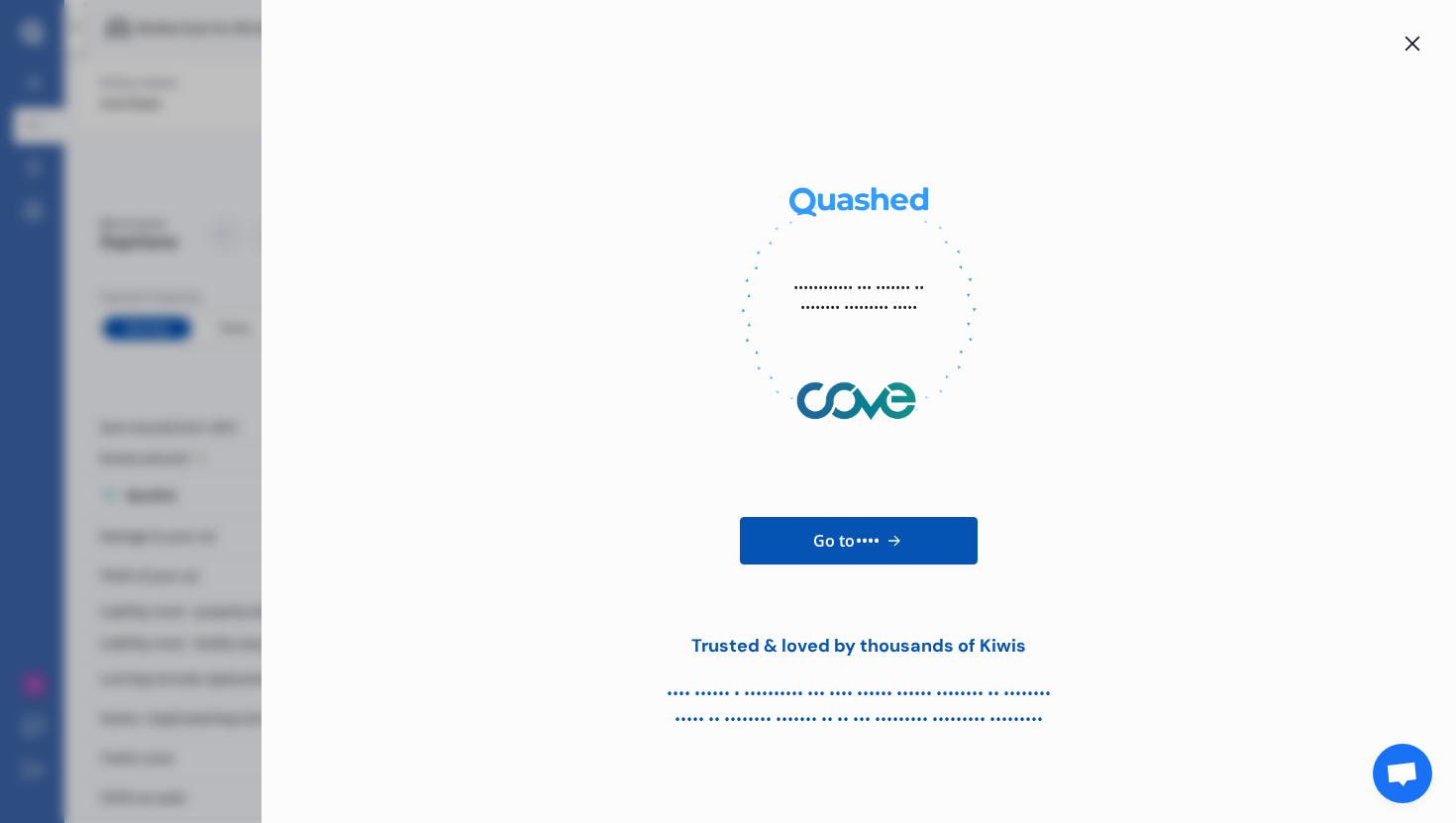 click at bounding box center (1412, 44) 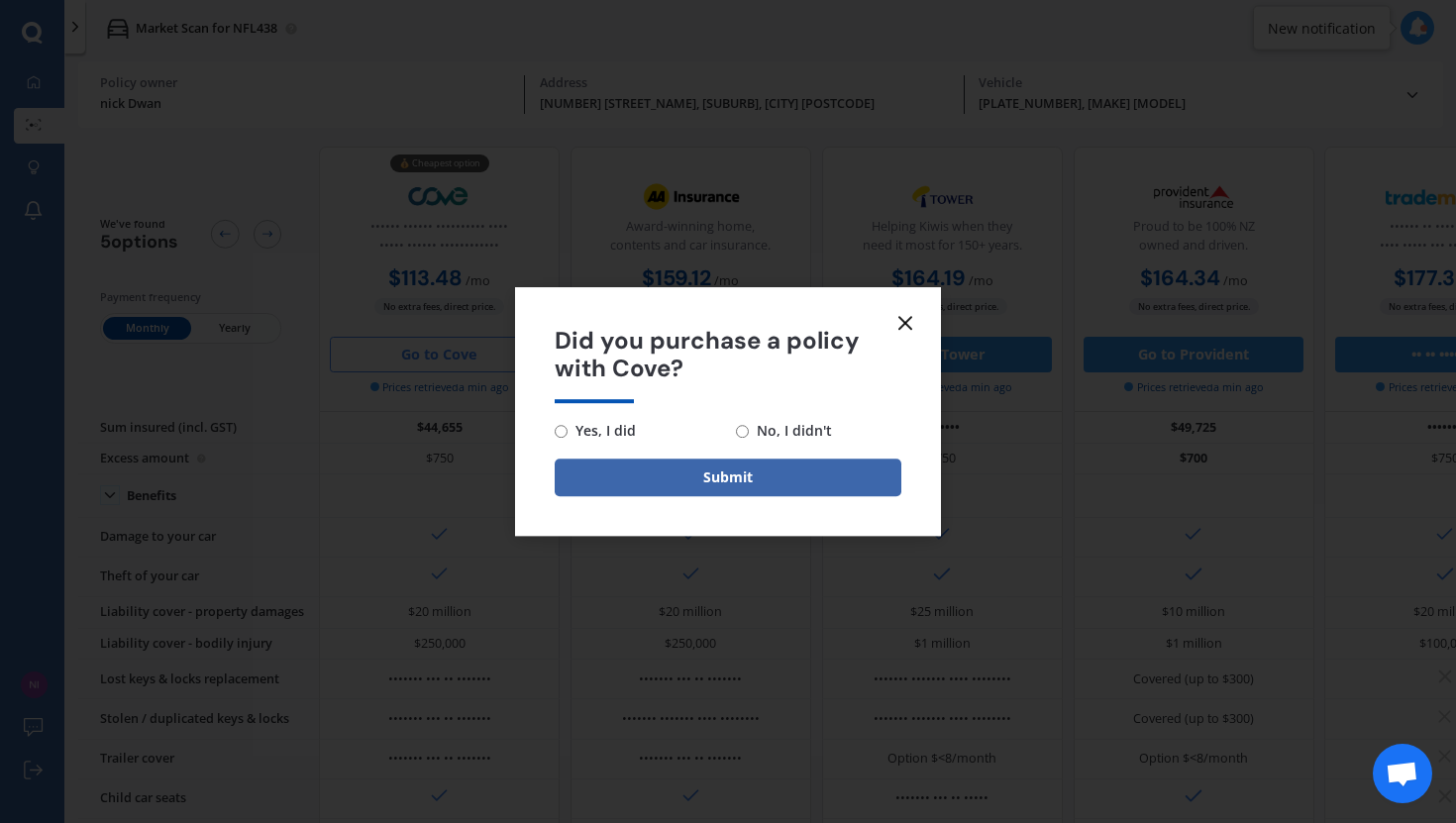 click on "No, I didn't" at bounding box center (601, 431) 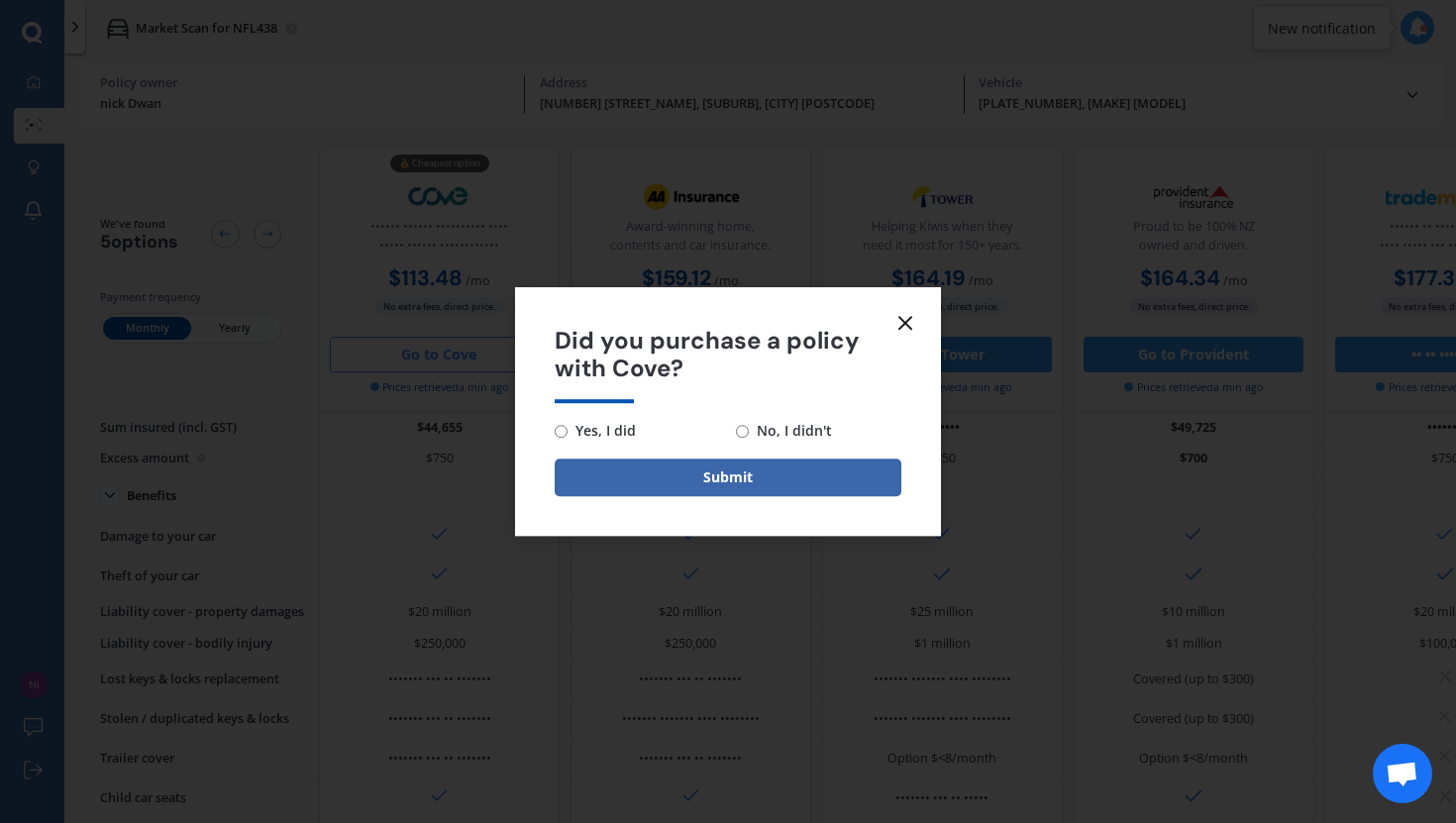 click on "No, I didn't" at bounding box center [561, 431] 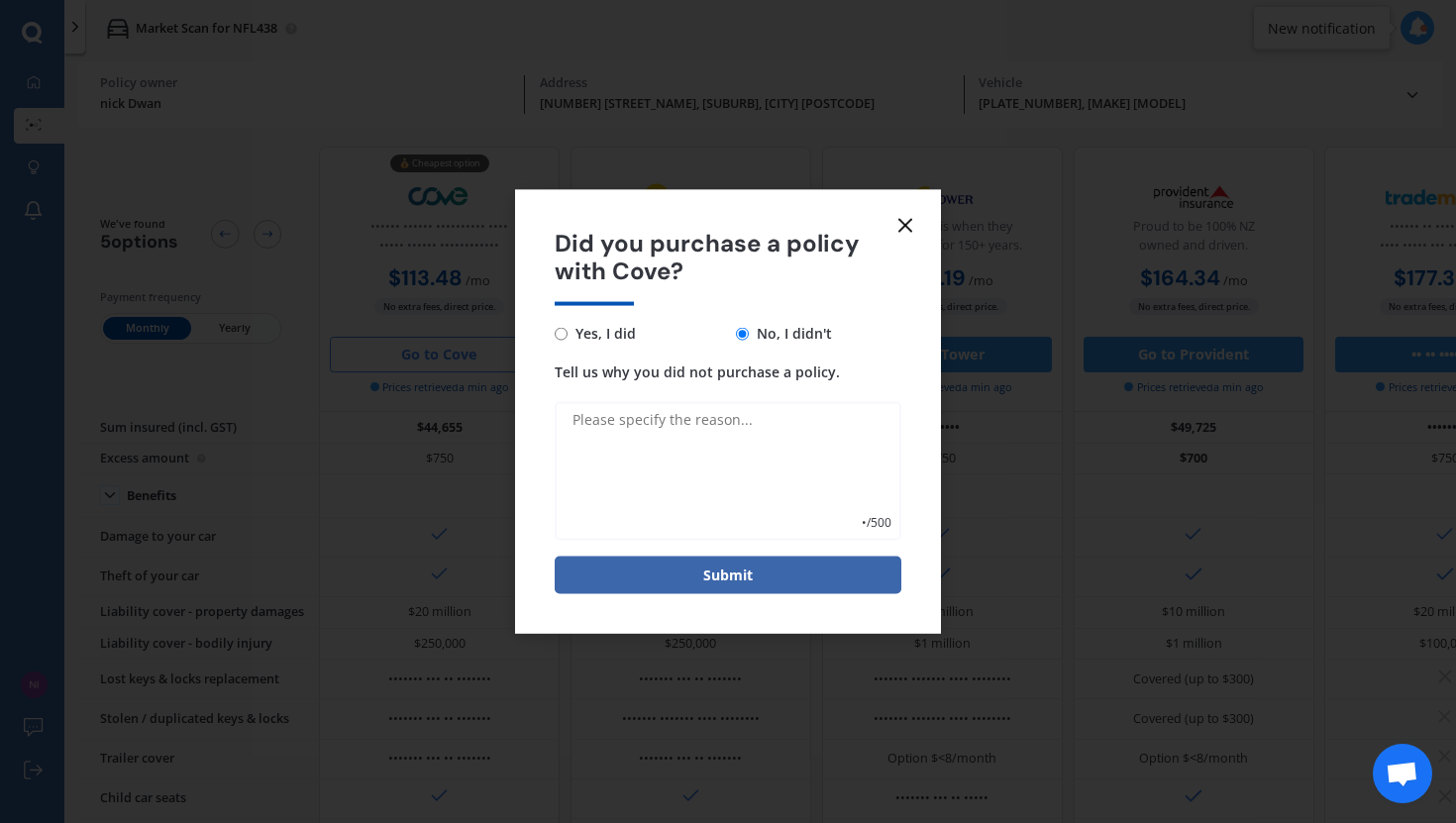 click at bounding box center (905, 225) 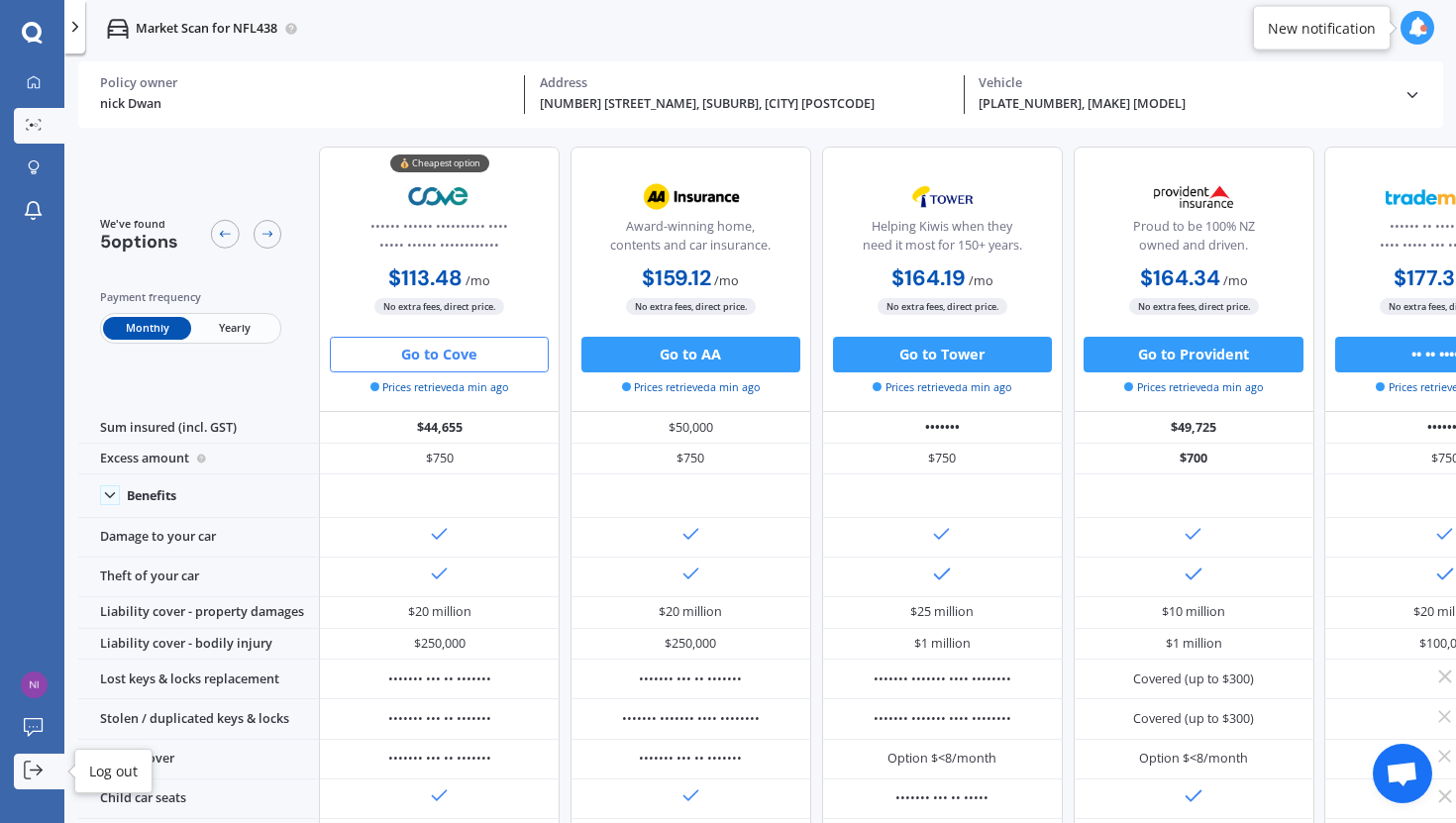 click at bounding box center [34, 771] 